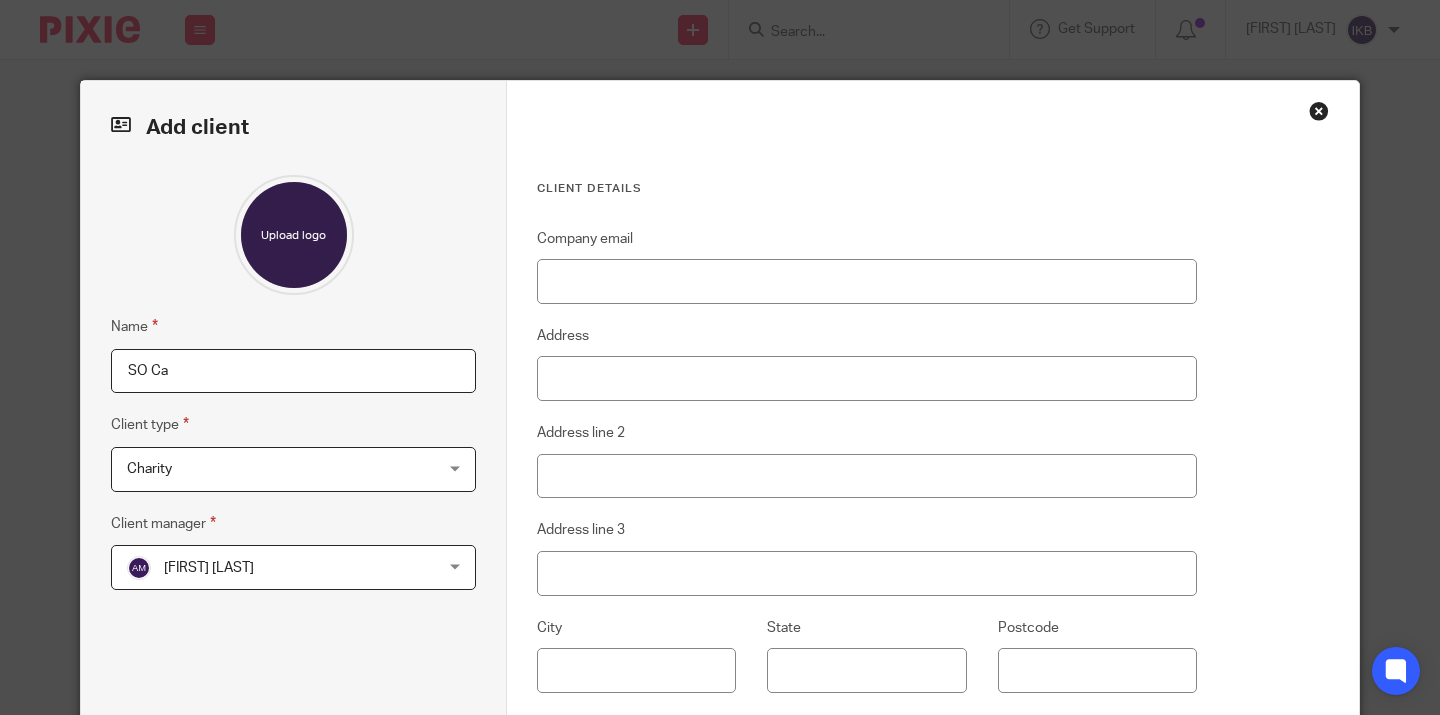 scroll, scrollTop: 0, scrollLeft: 0, axis: both 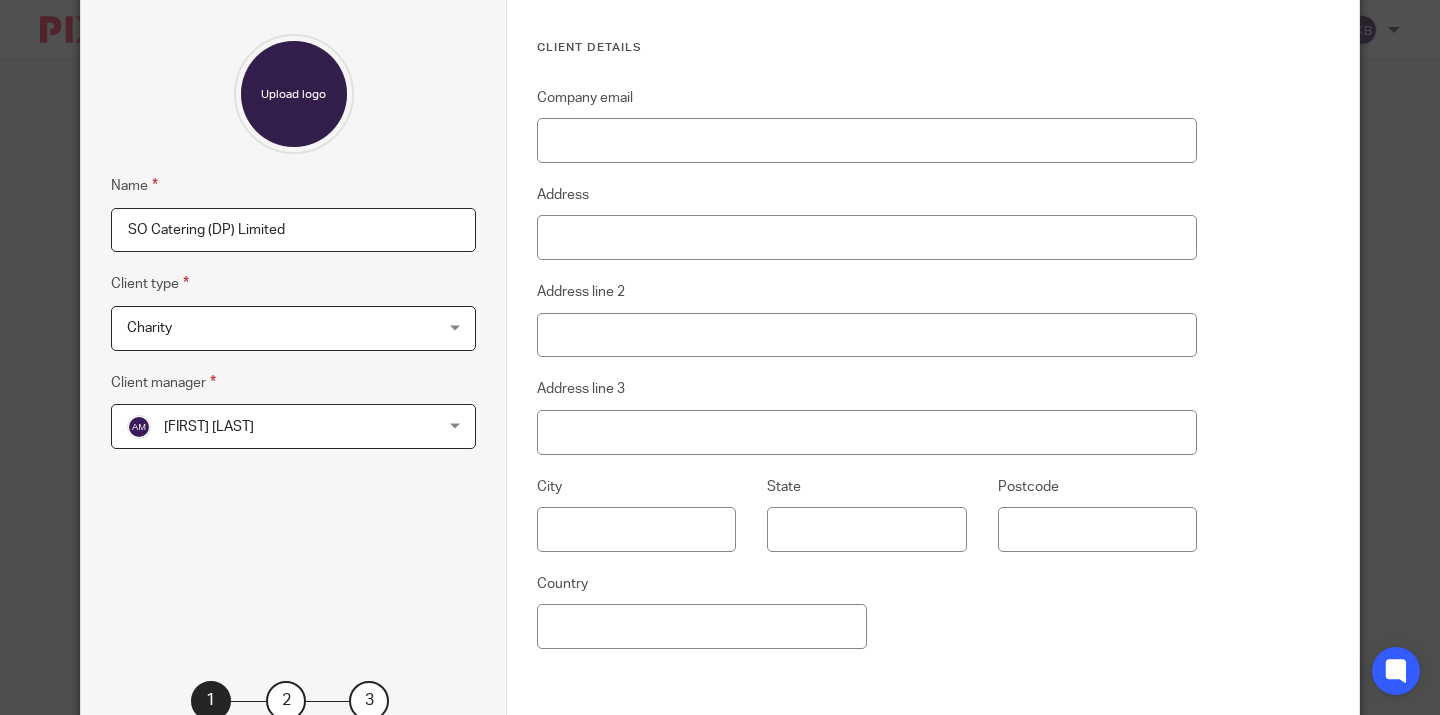 type on "SO Catering (DP) Limited" 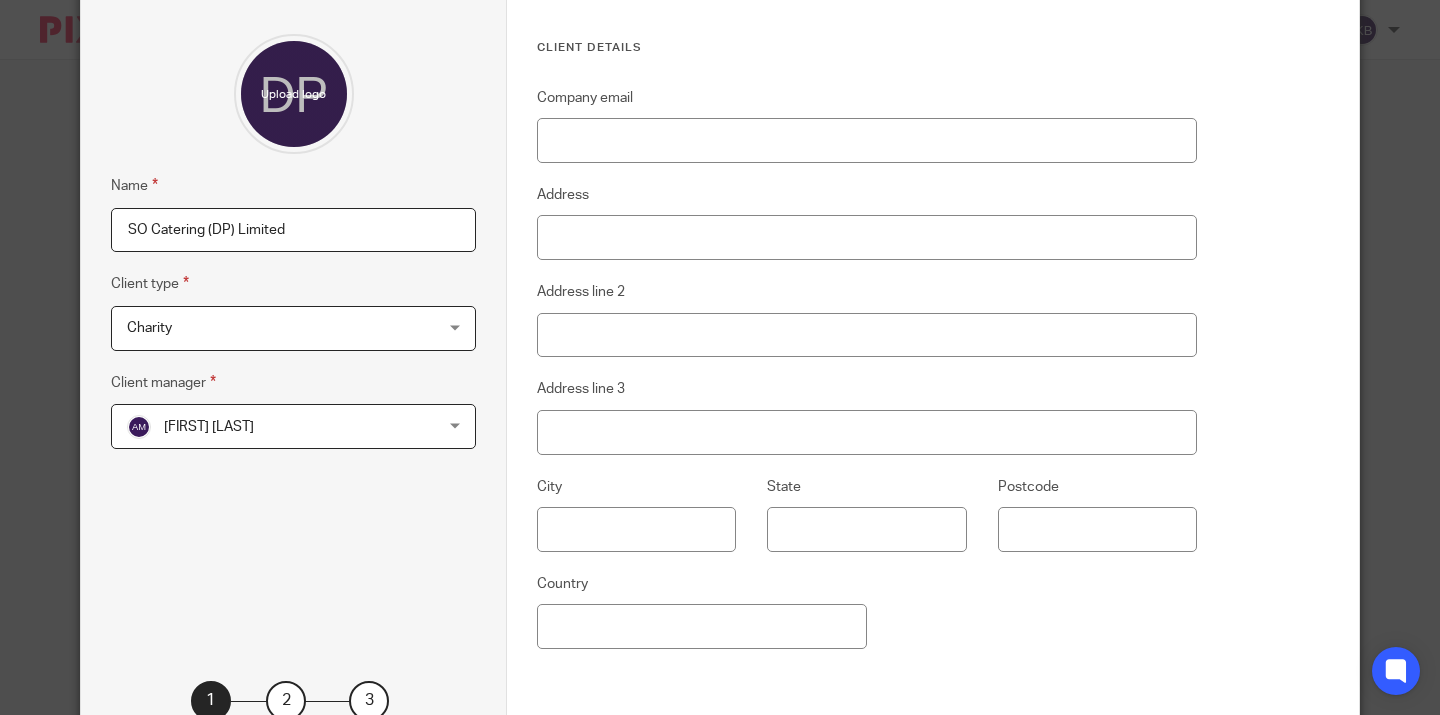 click on "Charity" at bounding box center (266, 328) 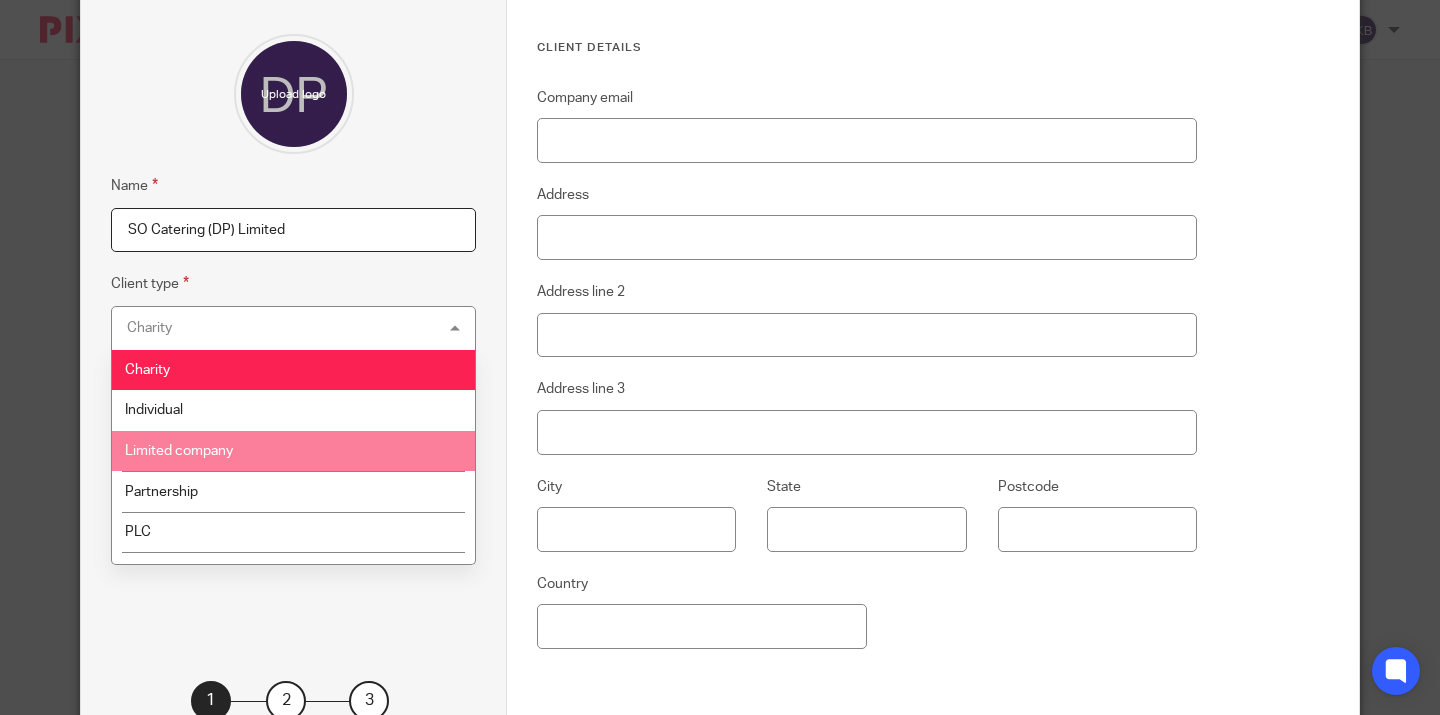 click on "Limited company" at bounding box center (293, 451) 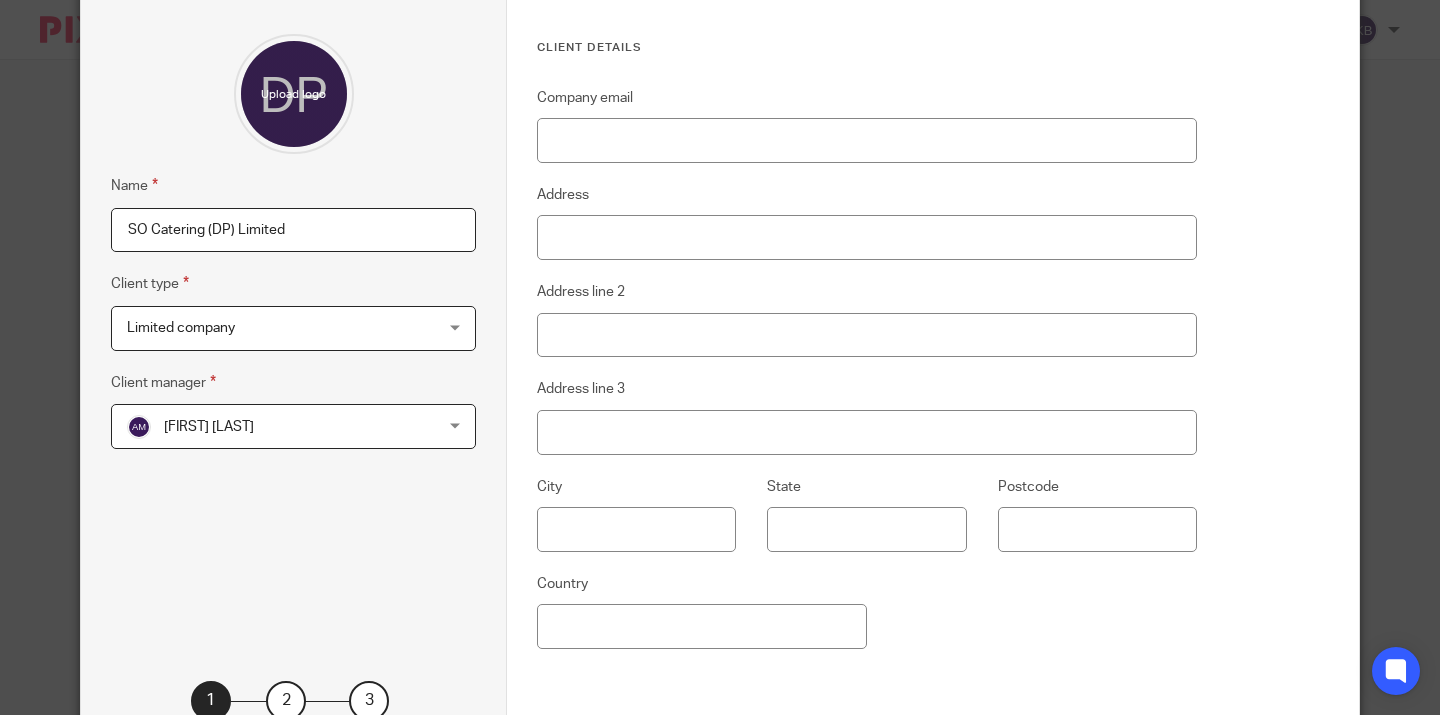 click on "[FIRST] [LAST]" at bounding box center (266, 426) 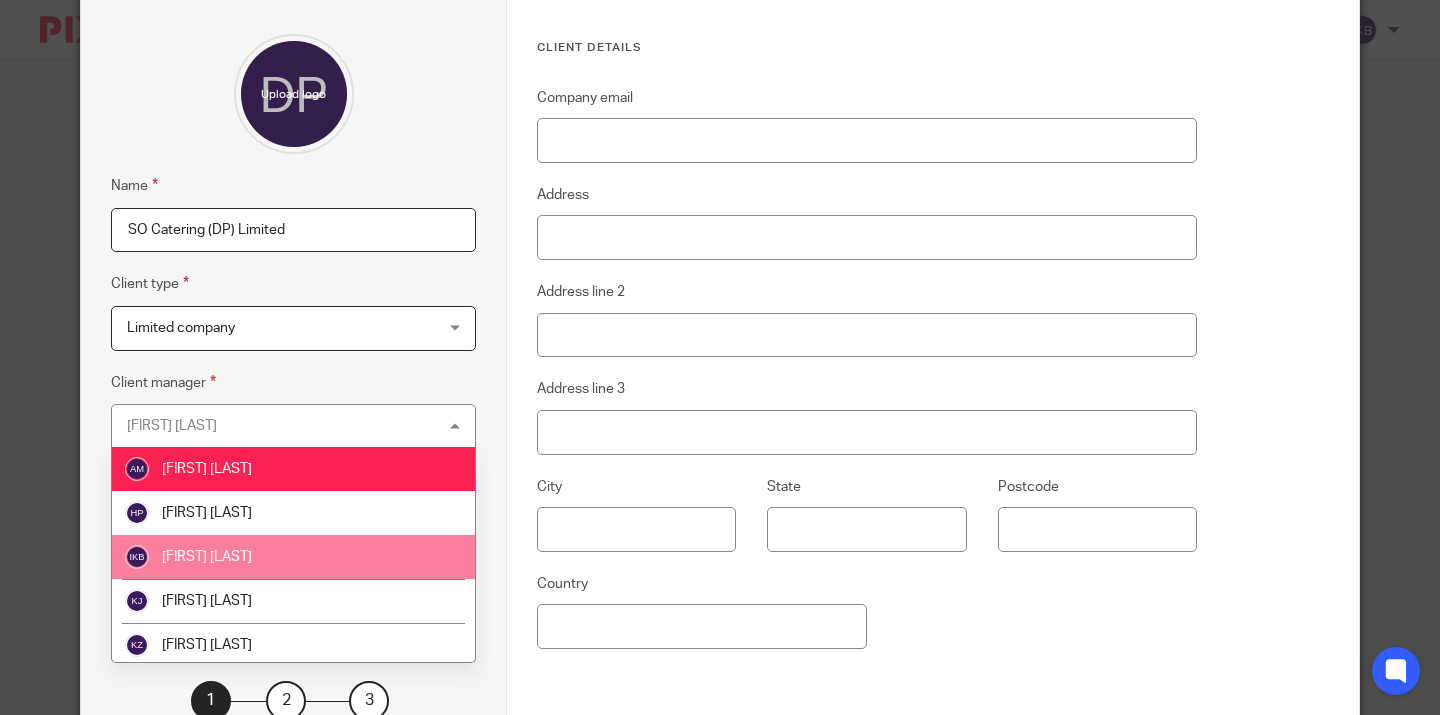 click on "[FIRST] [LAST]" at bounding box center [293, 557] 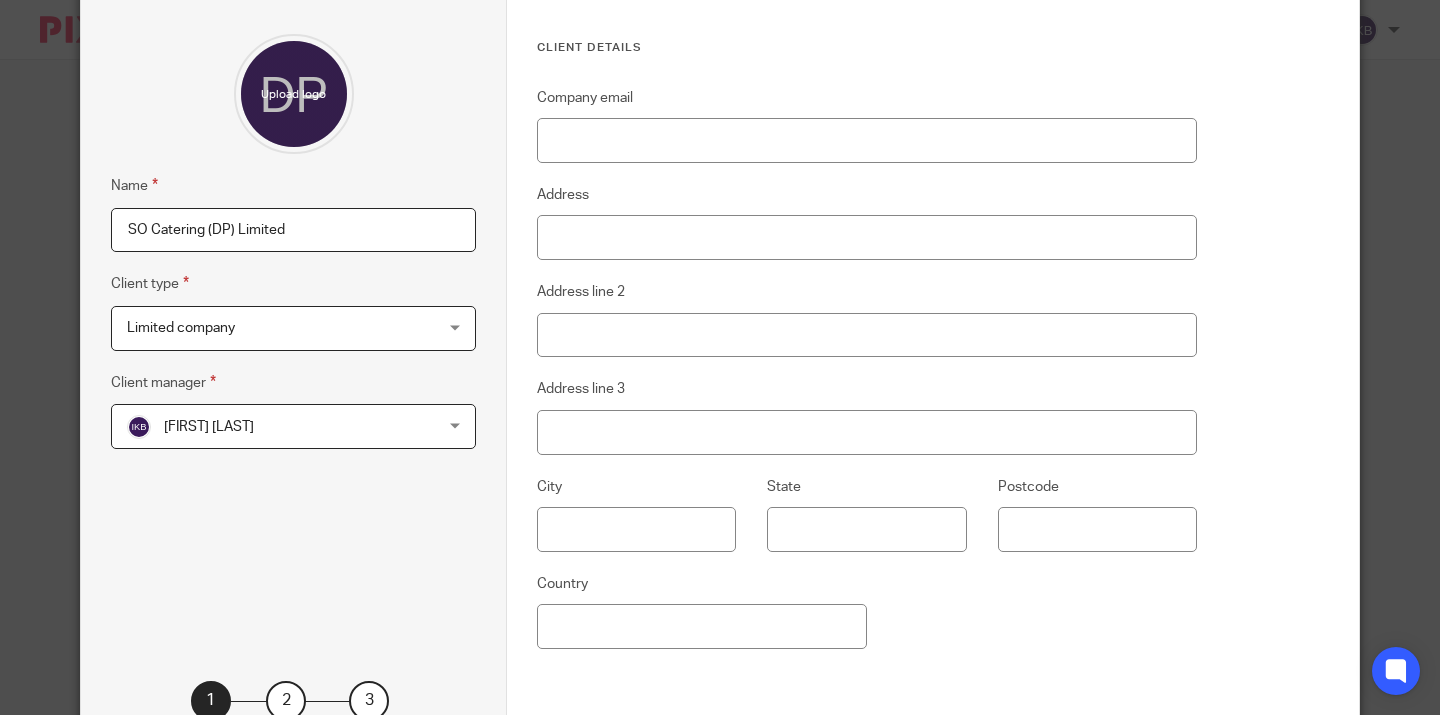 click on "City" at bounding box center (621, 513) 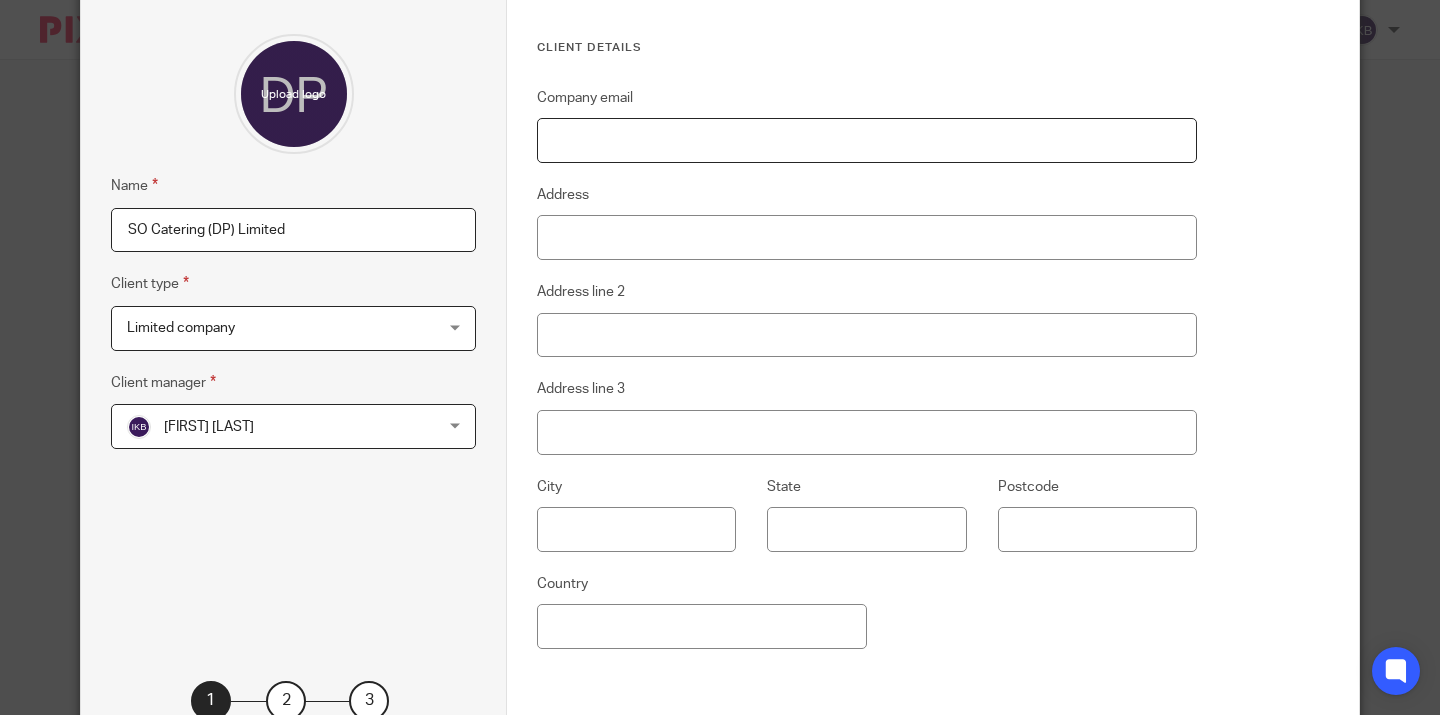 paste on "[EMAIL]" 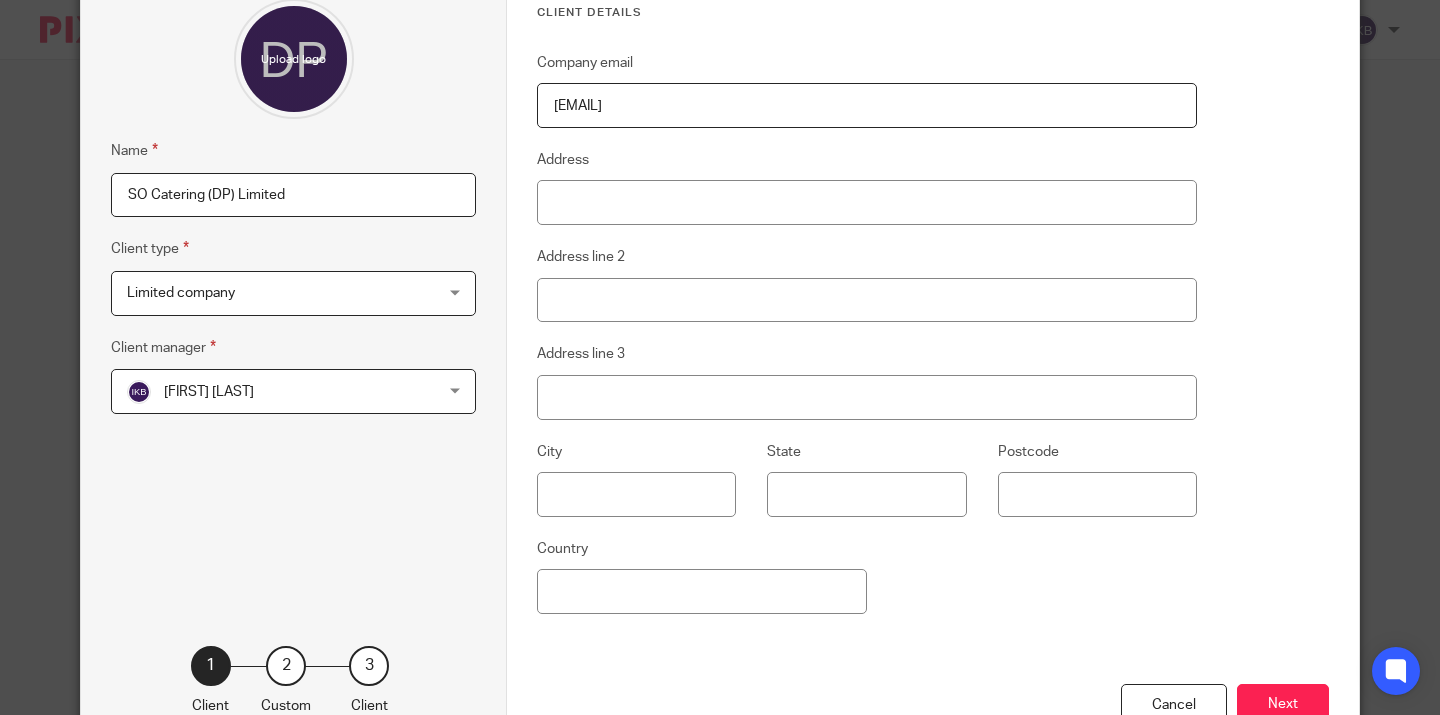 scroll, scrollTop: 178, scrollLeft: 0, axis: vertical 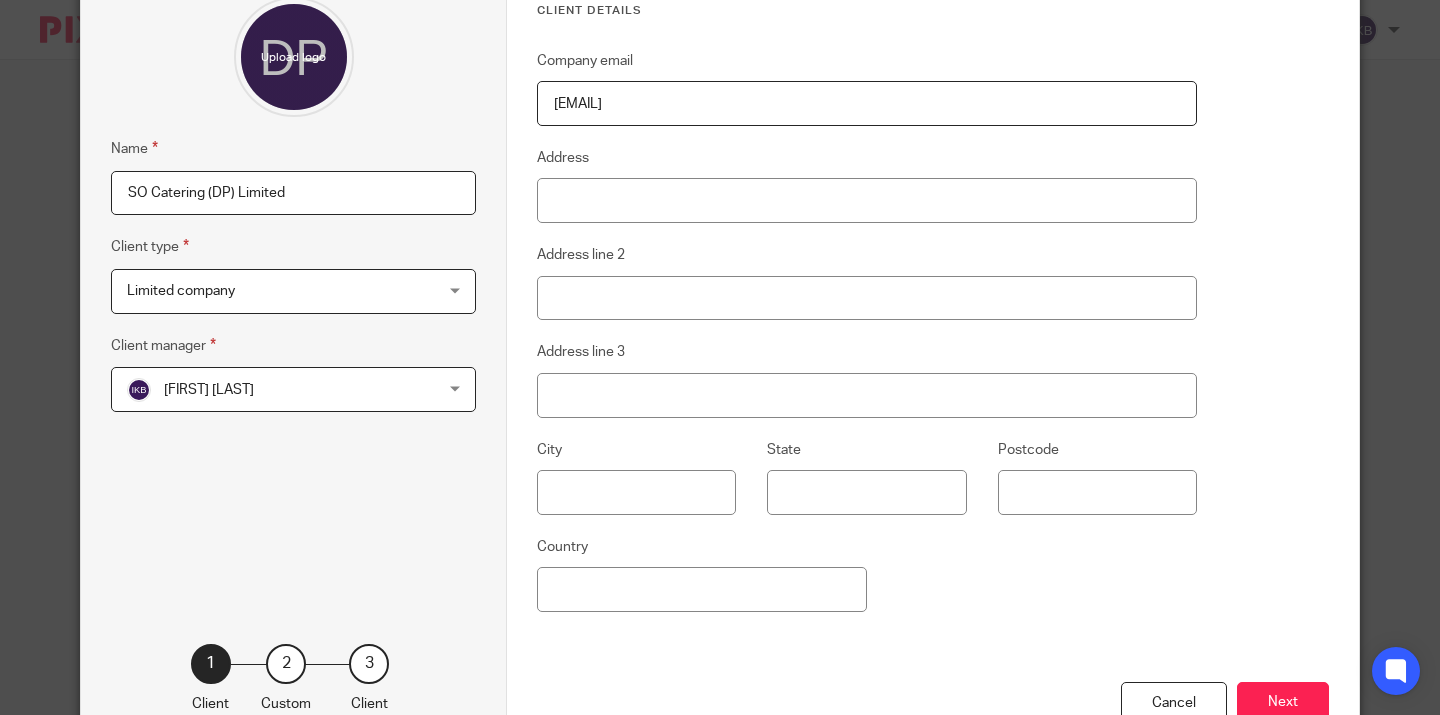 type on "[EMAIL]" 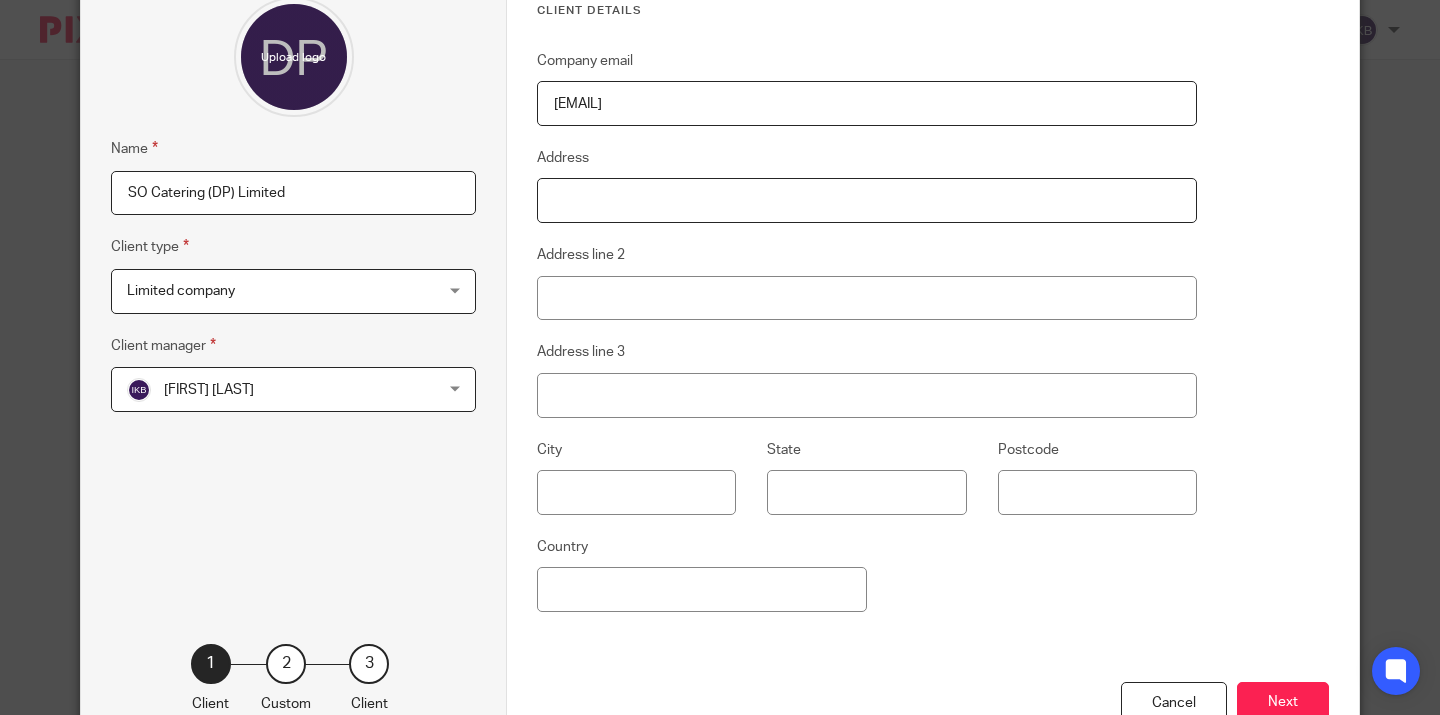 paste on "Old Post Office" 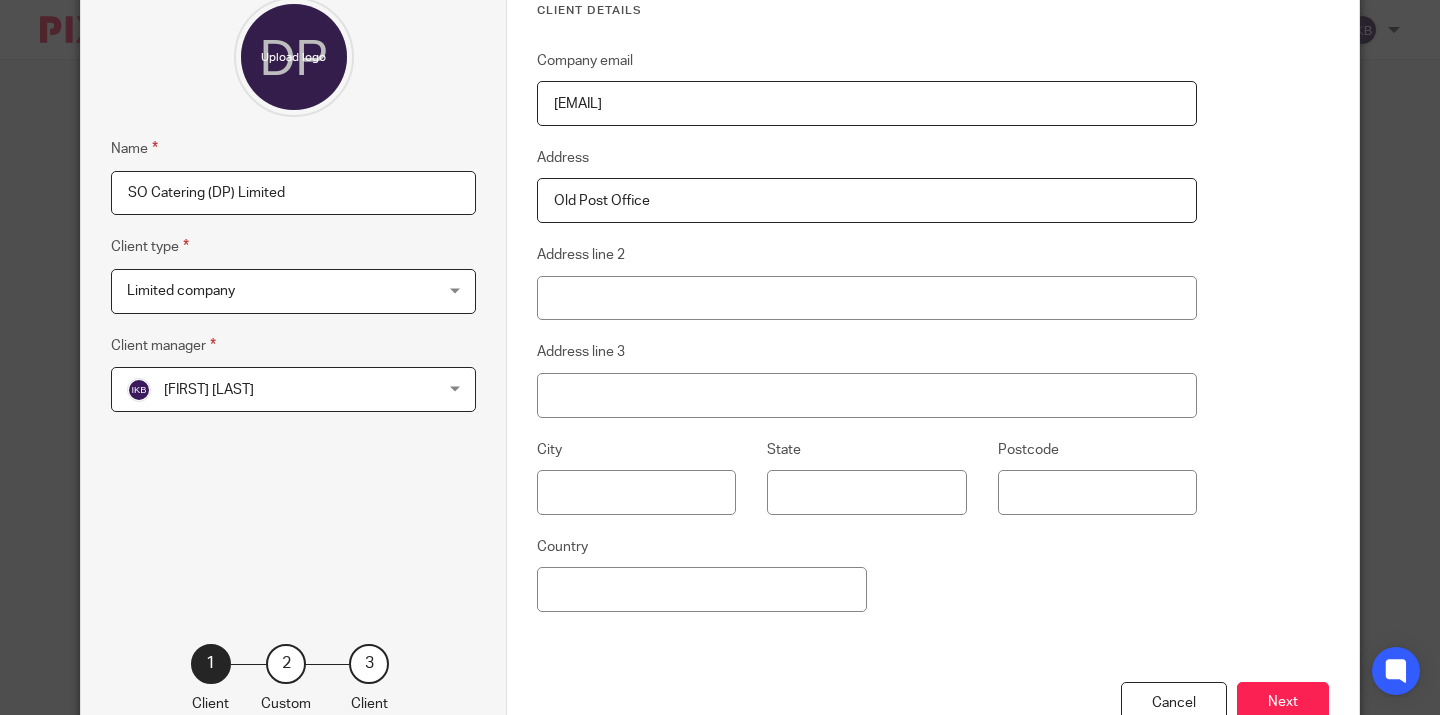 type on "Old Post Office" 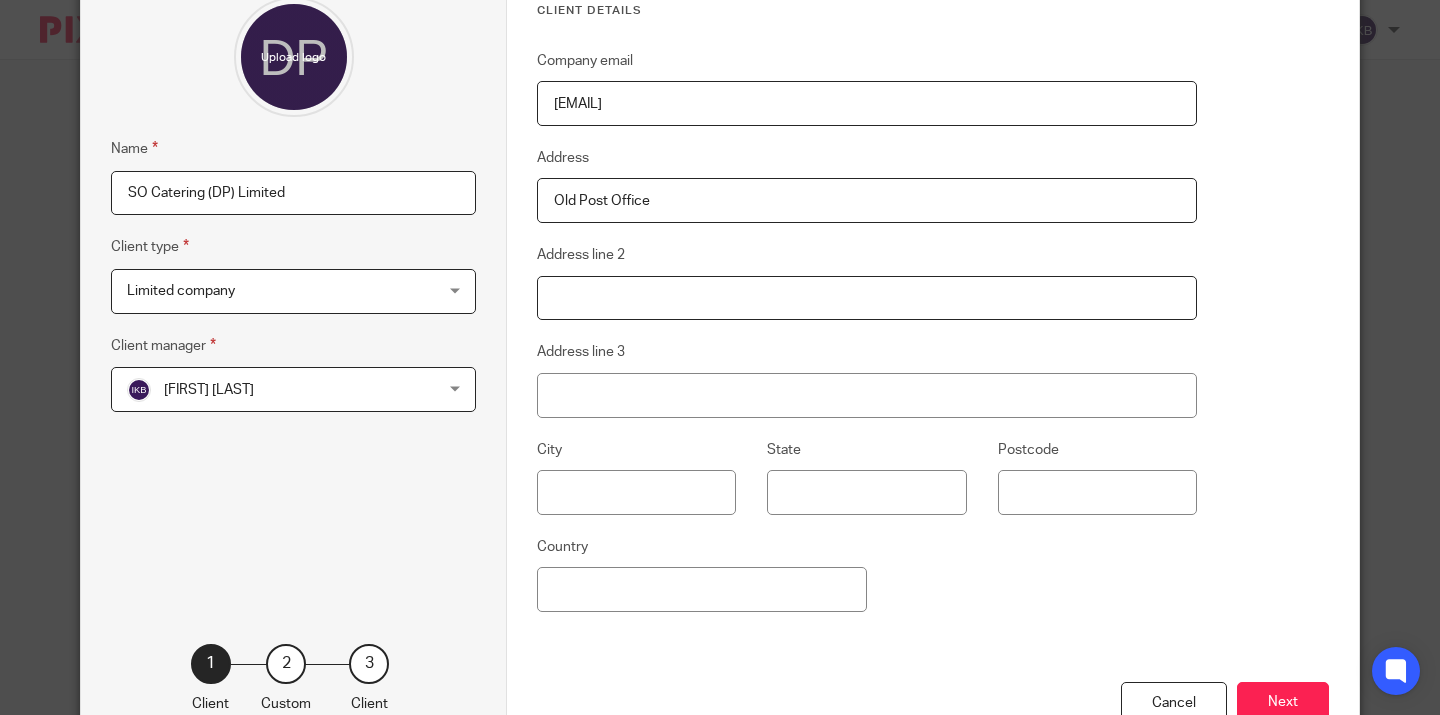 paste on "Main Street" 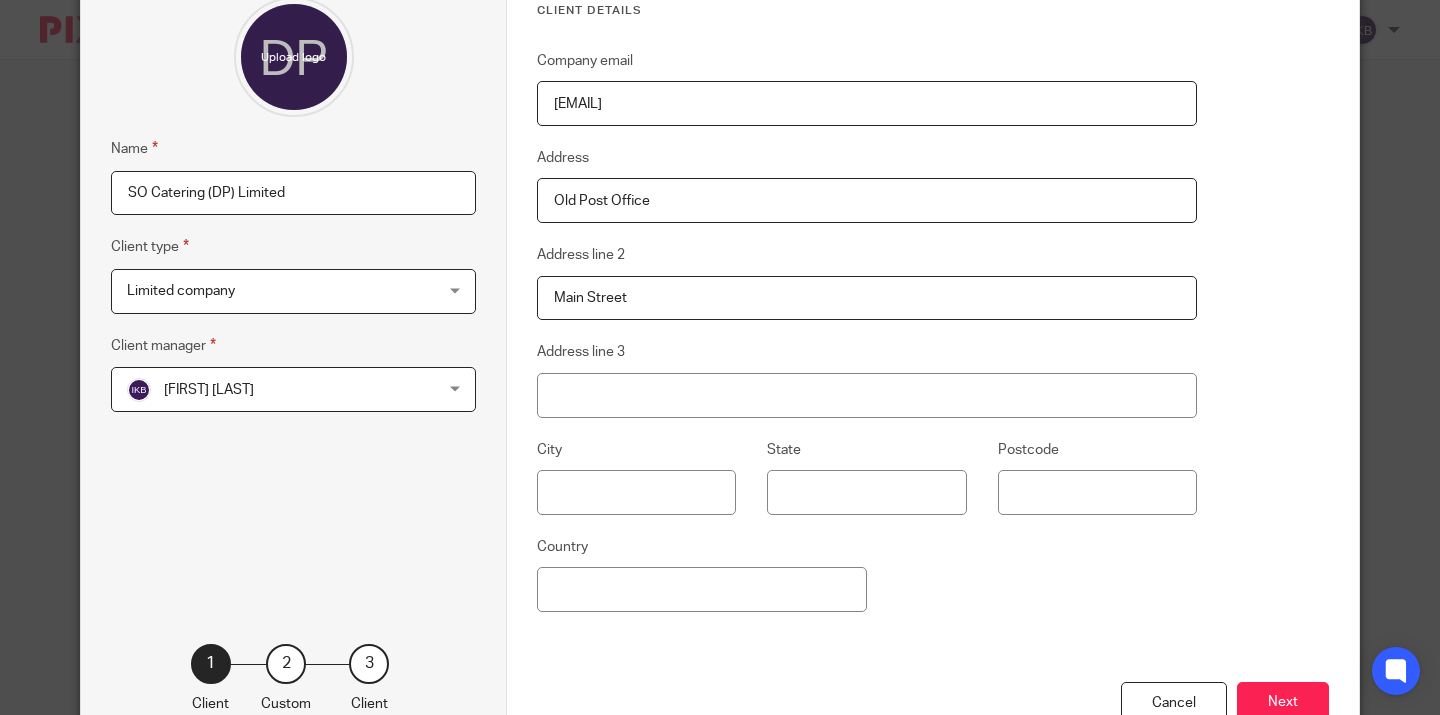 type on "Main Street" 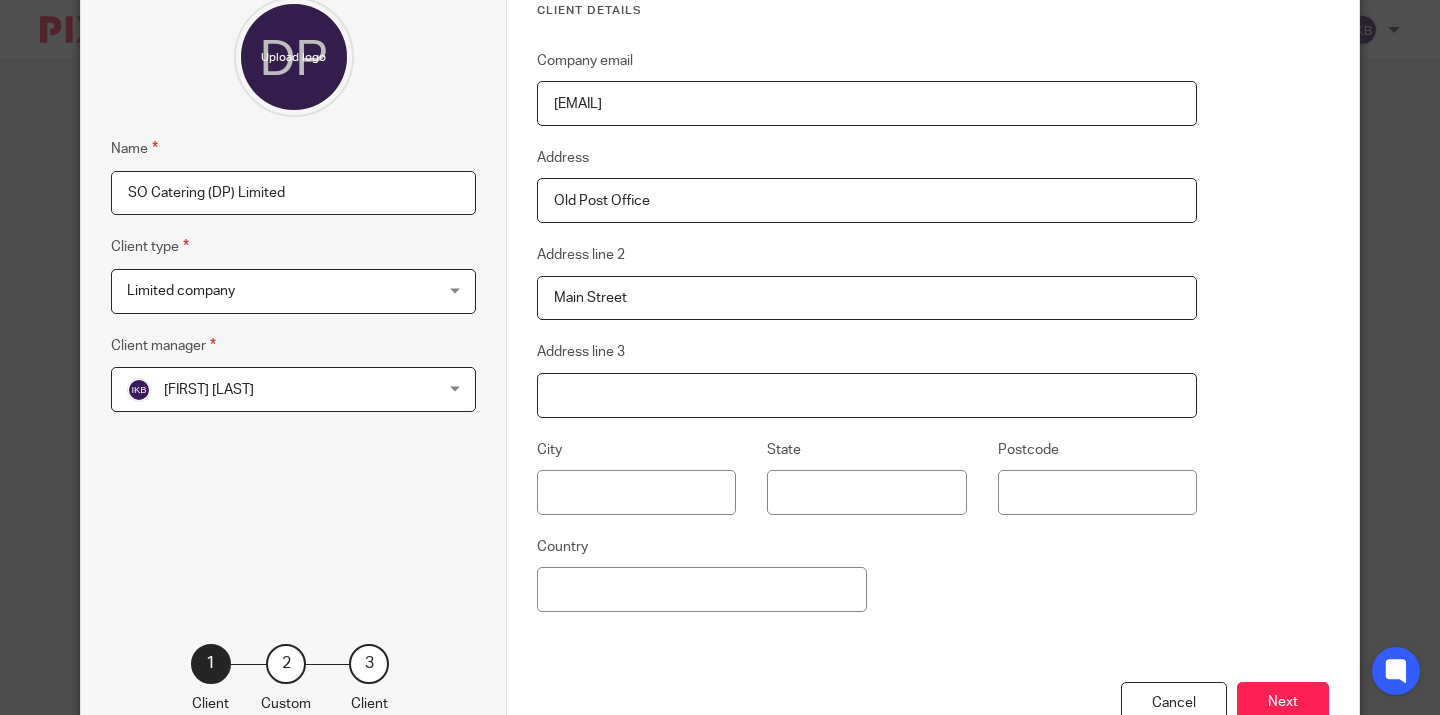 paste on "Ravenglass" 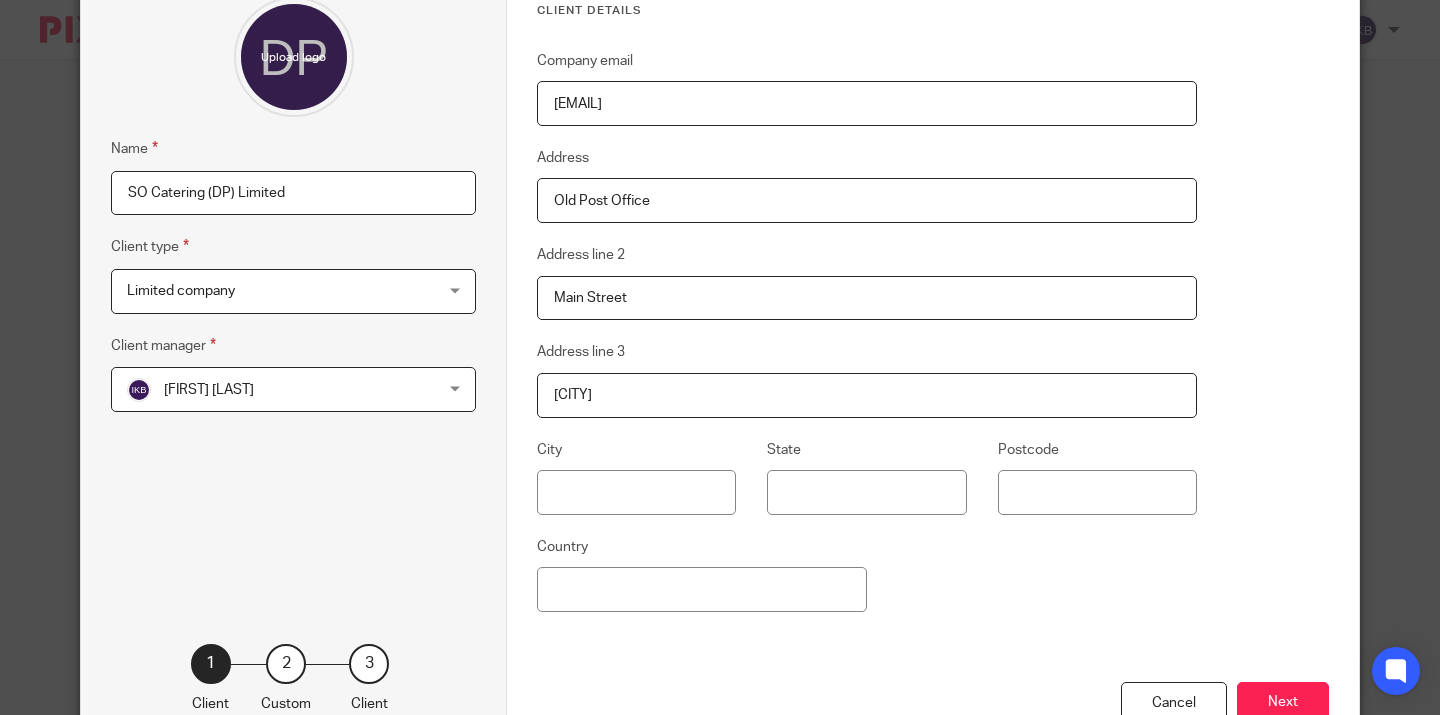 type on "Ravenglass" 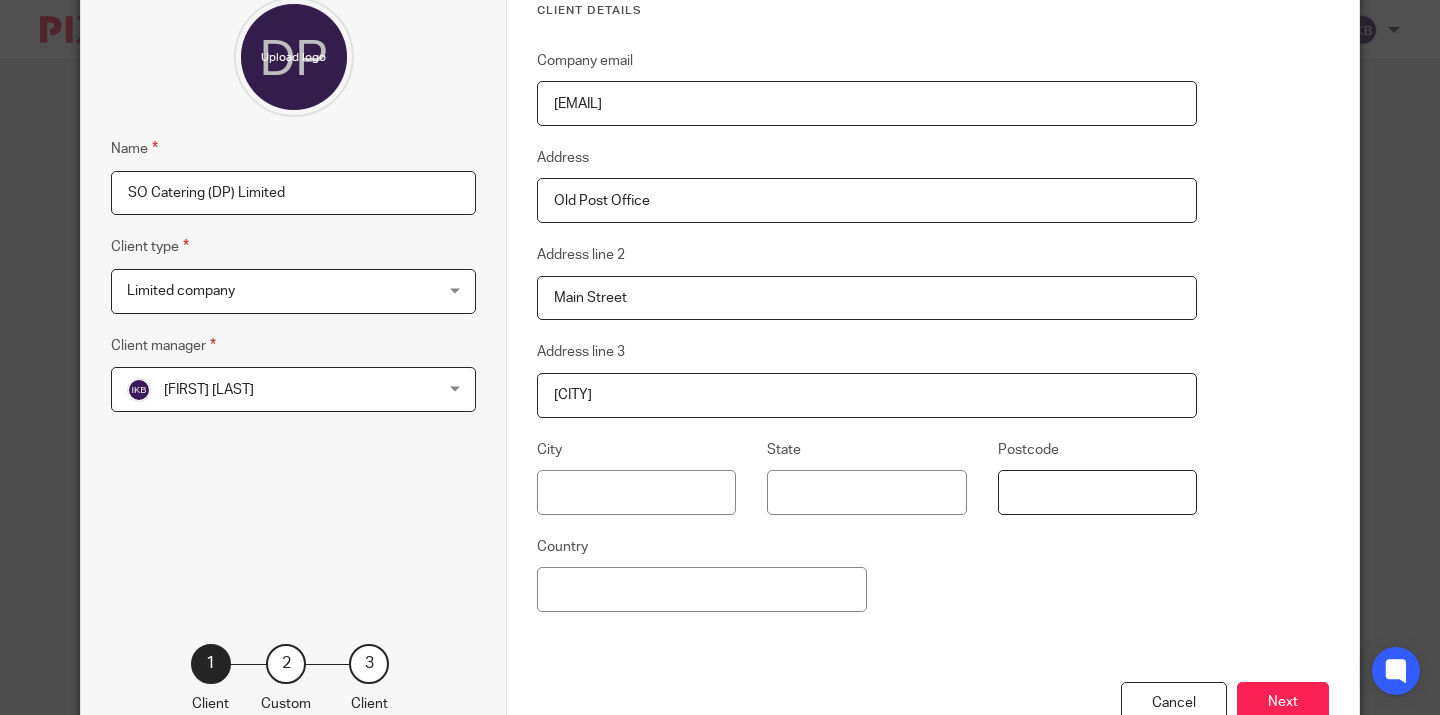 paste on "CA18 1SD" 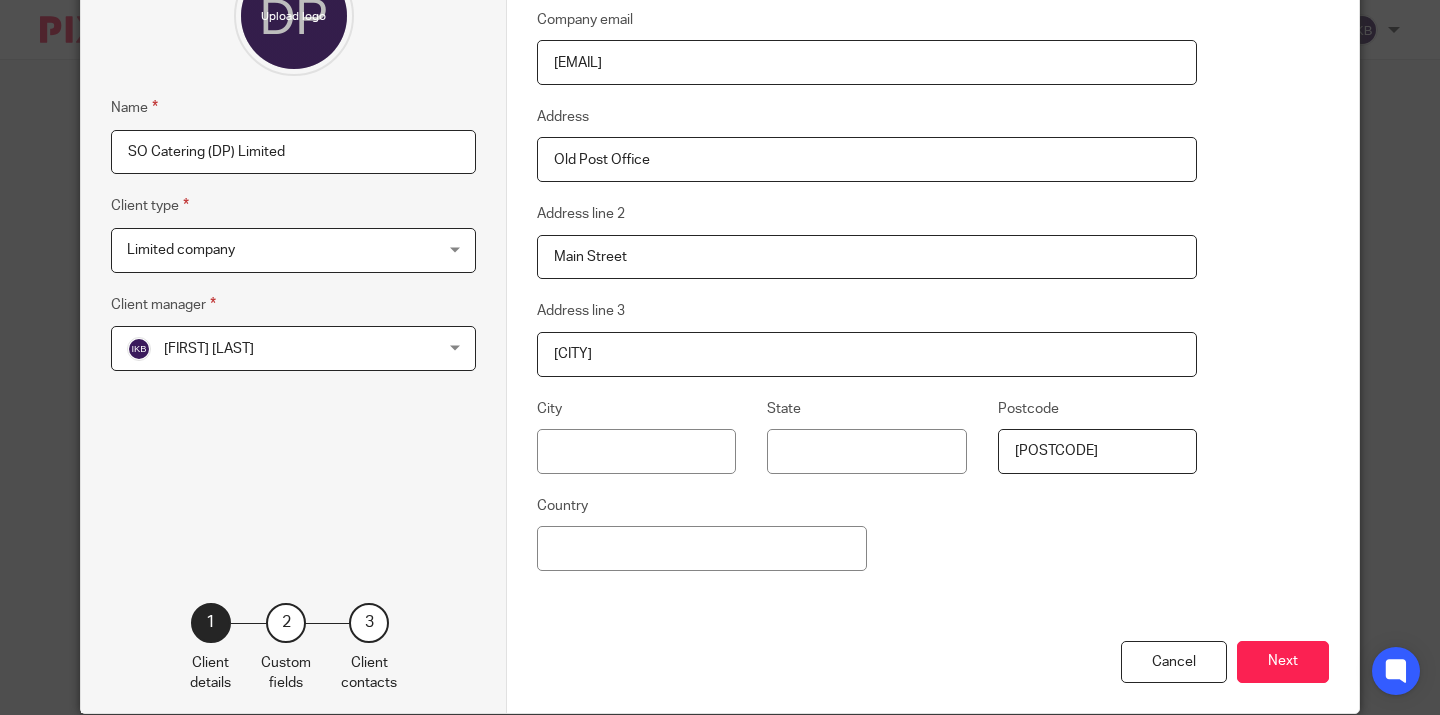 scroll, scrollTop: 234, scrollLeft: 0, axis: vertical 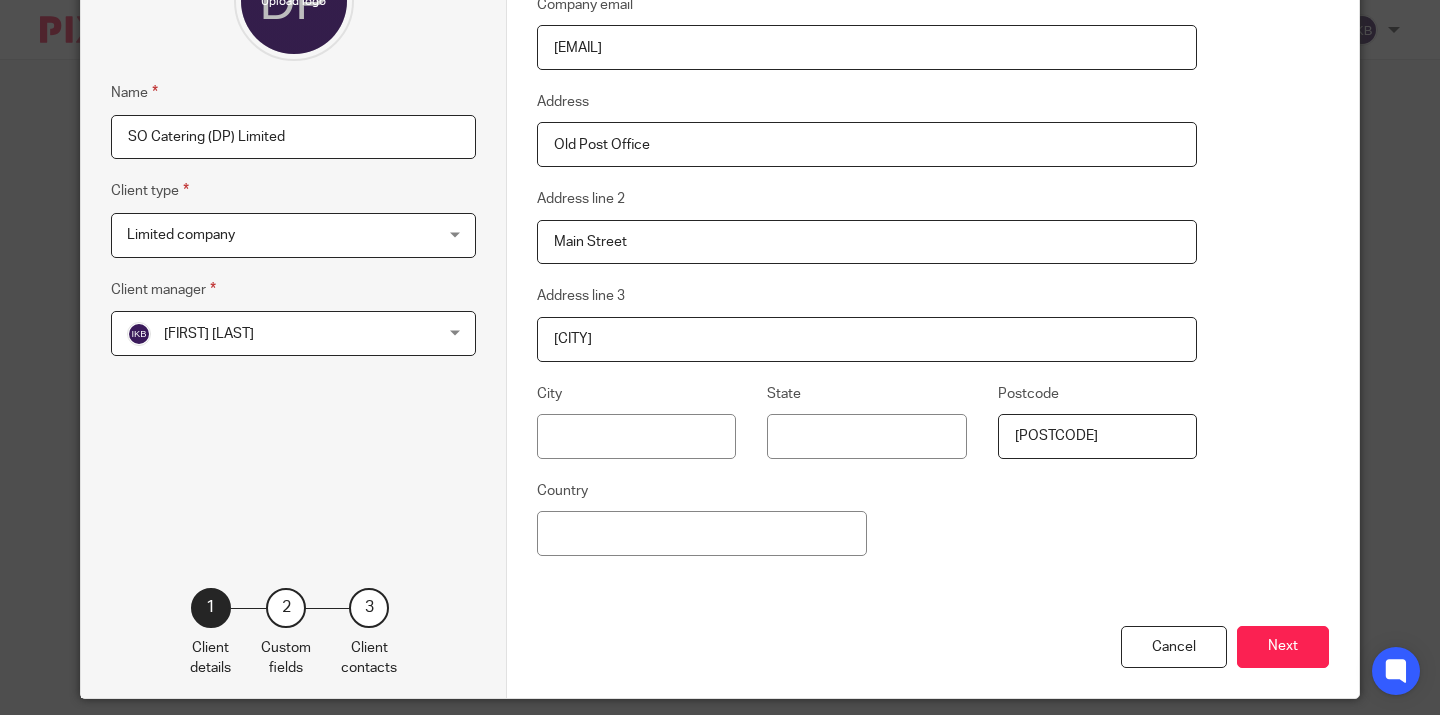 type on "CA18 1SD" 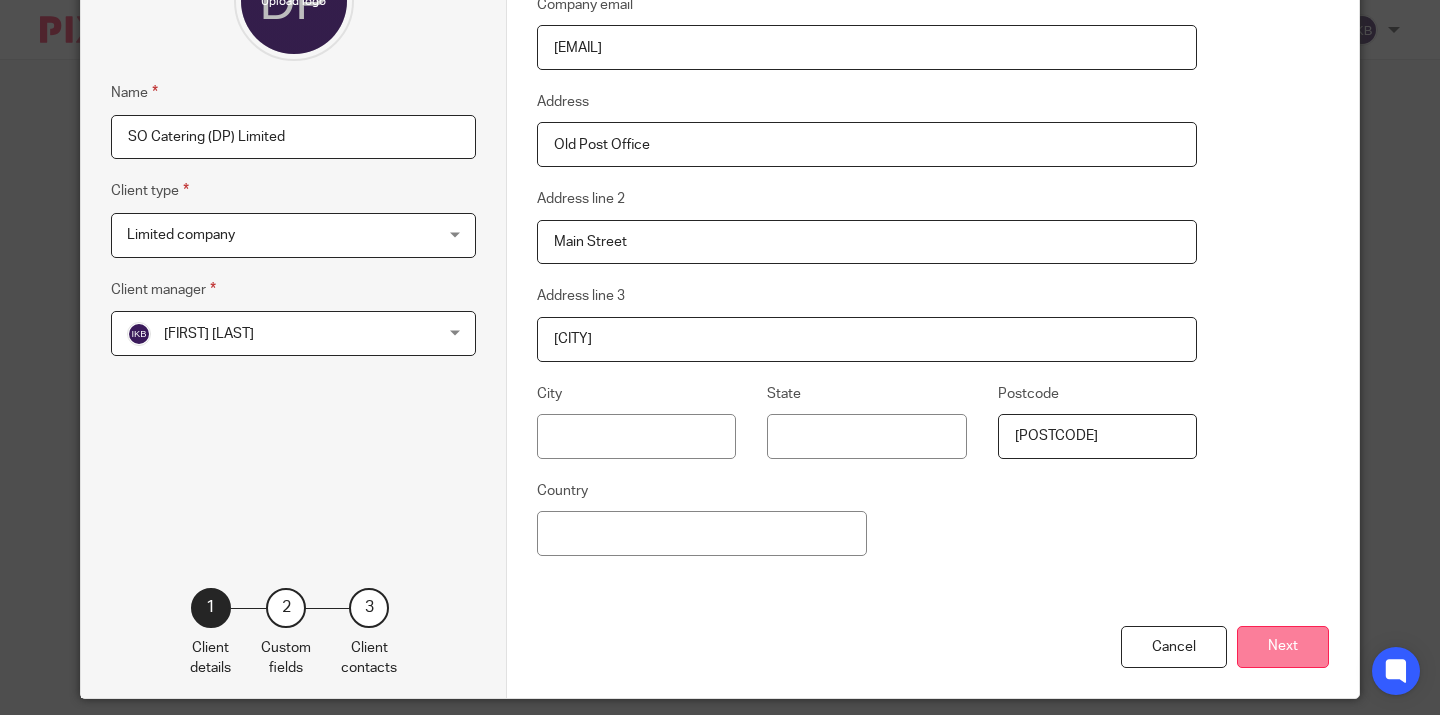 click on "Next" at bounding box center (1283, 647) 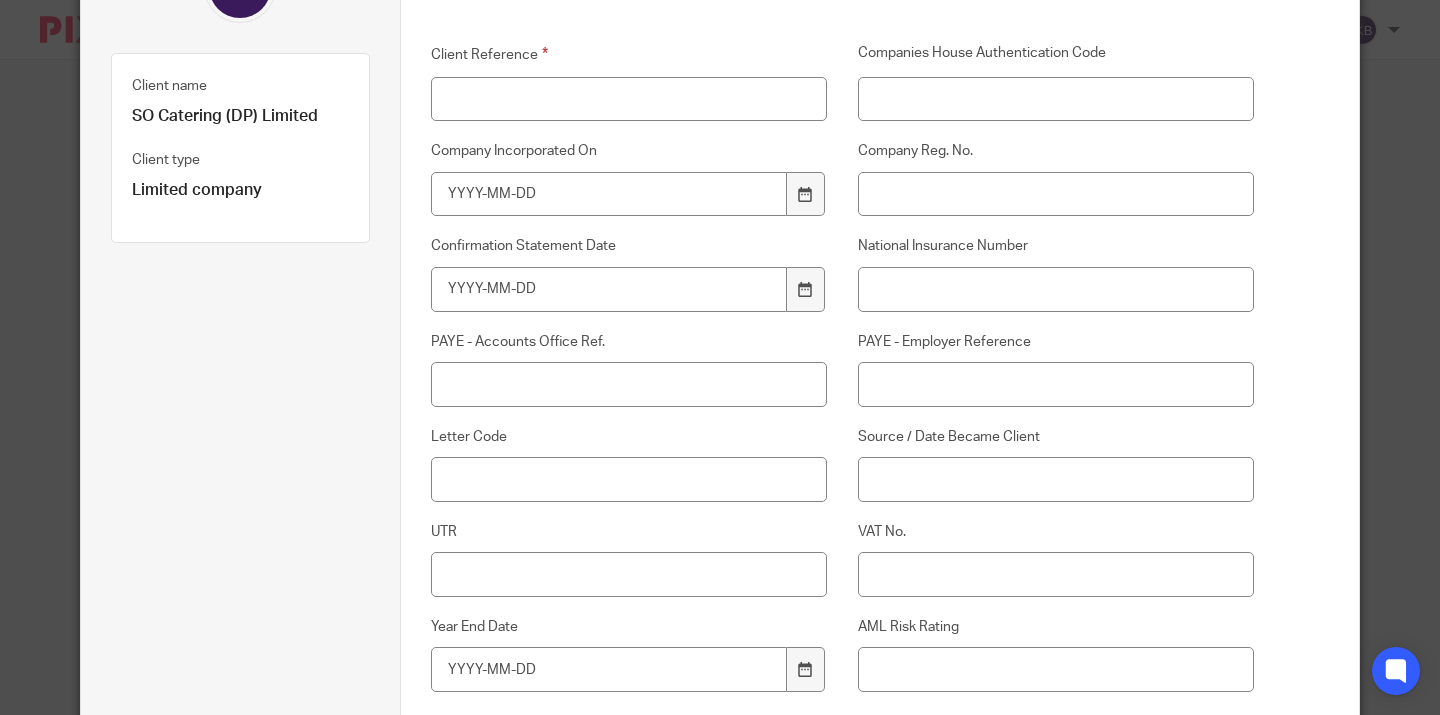 click on "Client Reference       Companies House Authentication Code       Company Incorporated On         Company Reg. No.       Confirmation Statement Date         National Insurance Number       PAYE - Accounts Office Ref.       PAYE - Employer Reference       Letter Code       Source / Date Became Client       UTR       VAT No.       Year End Date         AML Risk Rating       Agent Authorised?       Fee       Last AML Risk Assessment Date         Software" at bounding box center [826, 499] 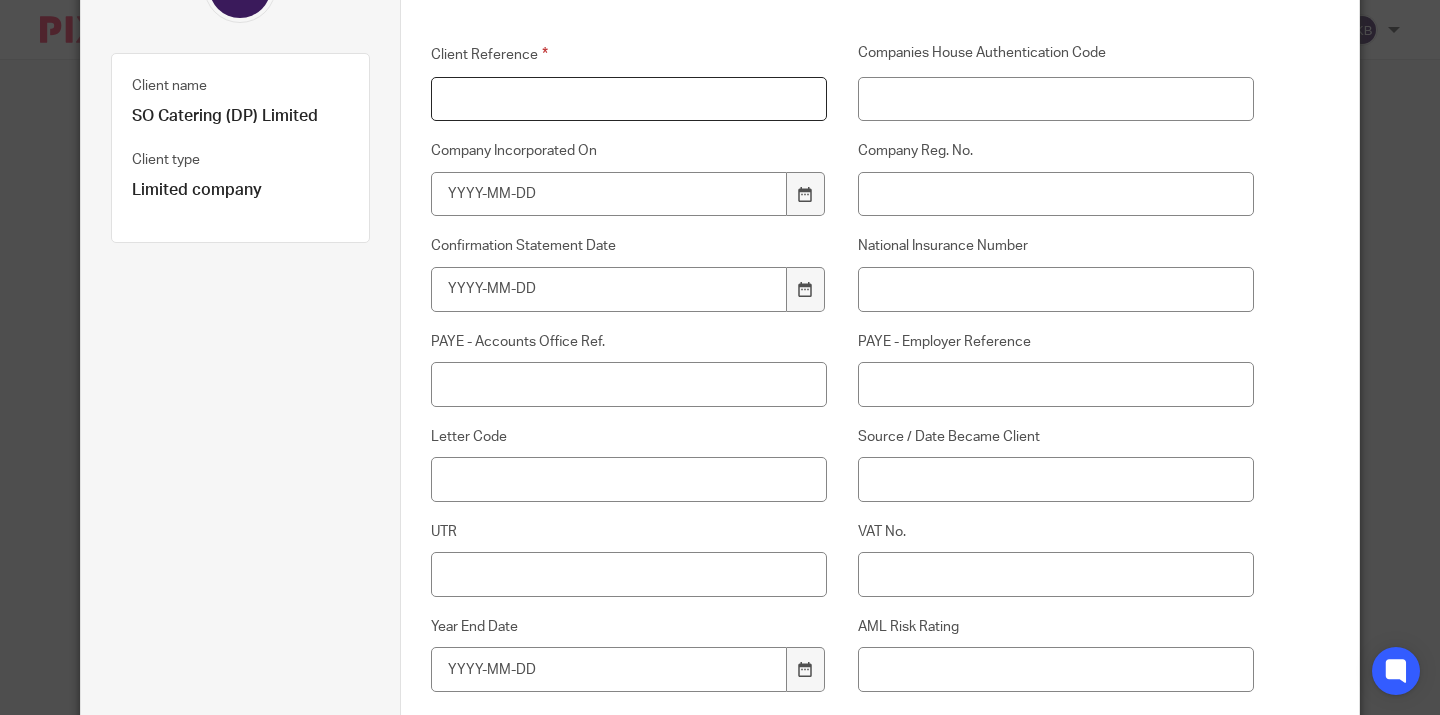 click on "Client Reference" at bounding box center [629, 99] 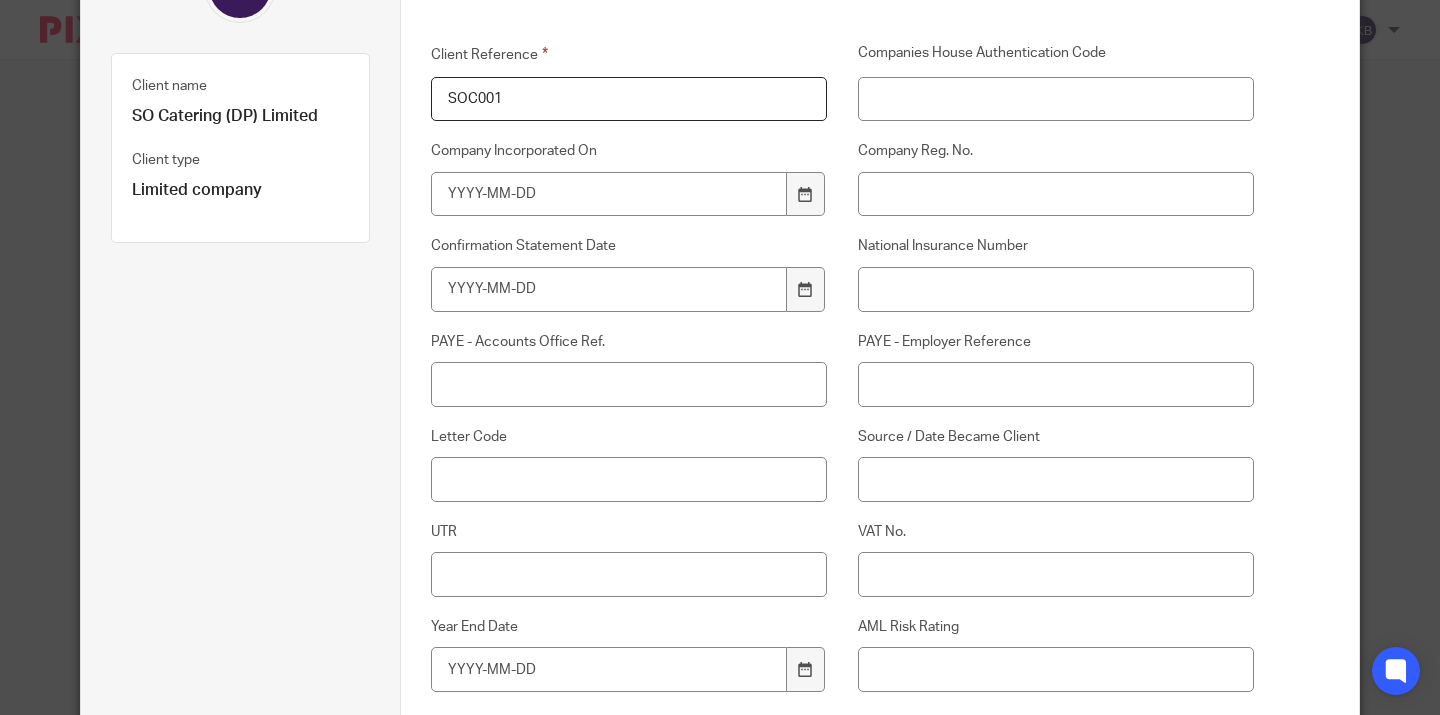 type on "SOC001" 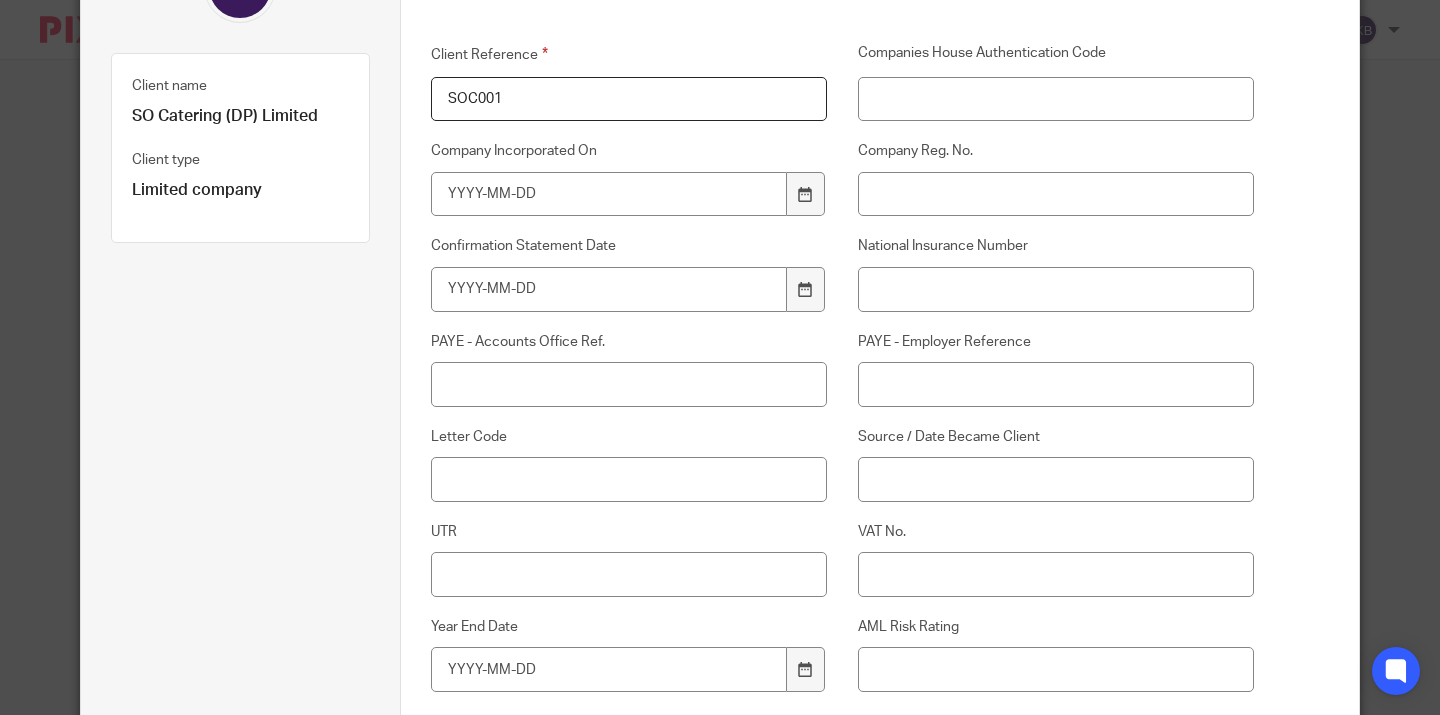 click on "Companies House Authentication Code" at bounding box center (1040, 82) 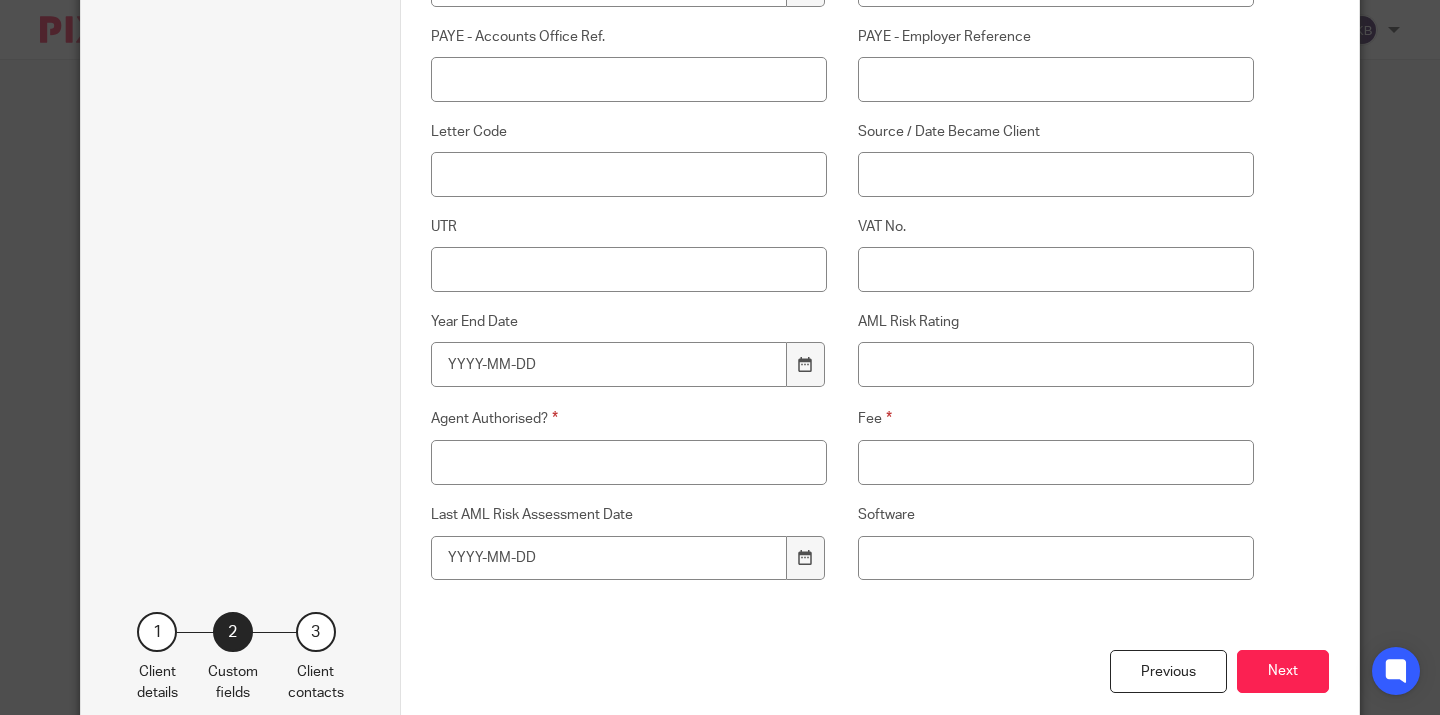 scroll, scrollTop: 545, scrollLeft: 0, axis: vertical 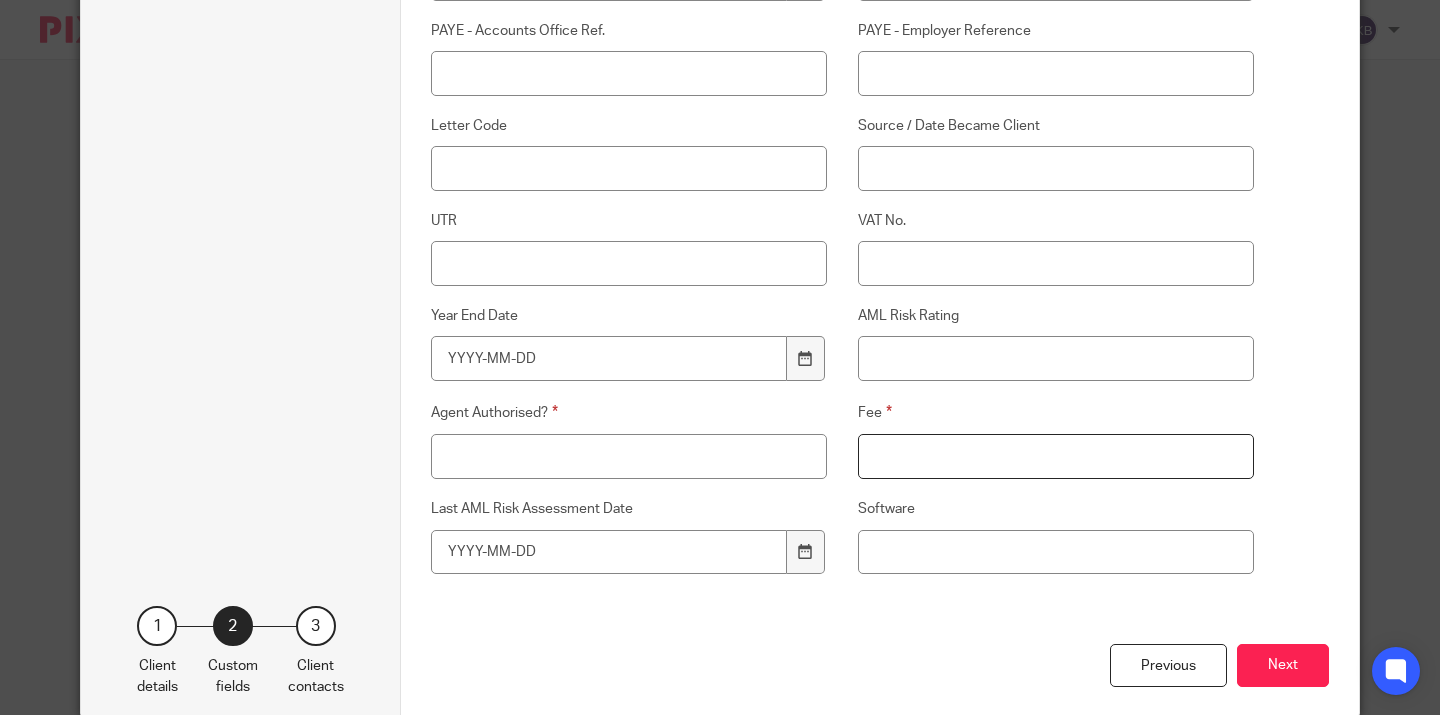 click on "Fee" at bounding box center [1056, 456] 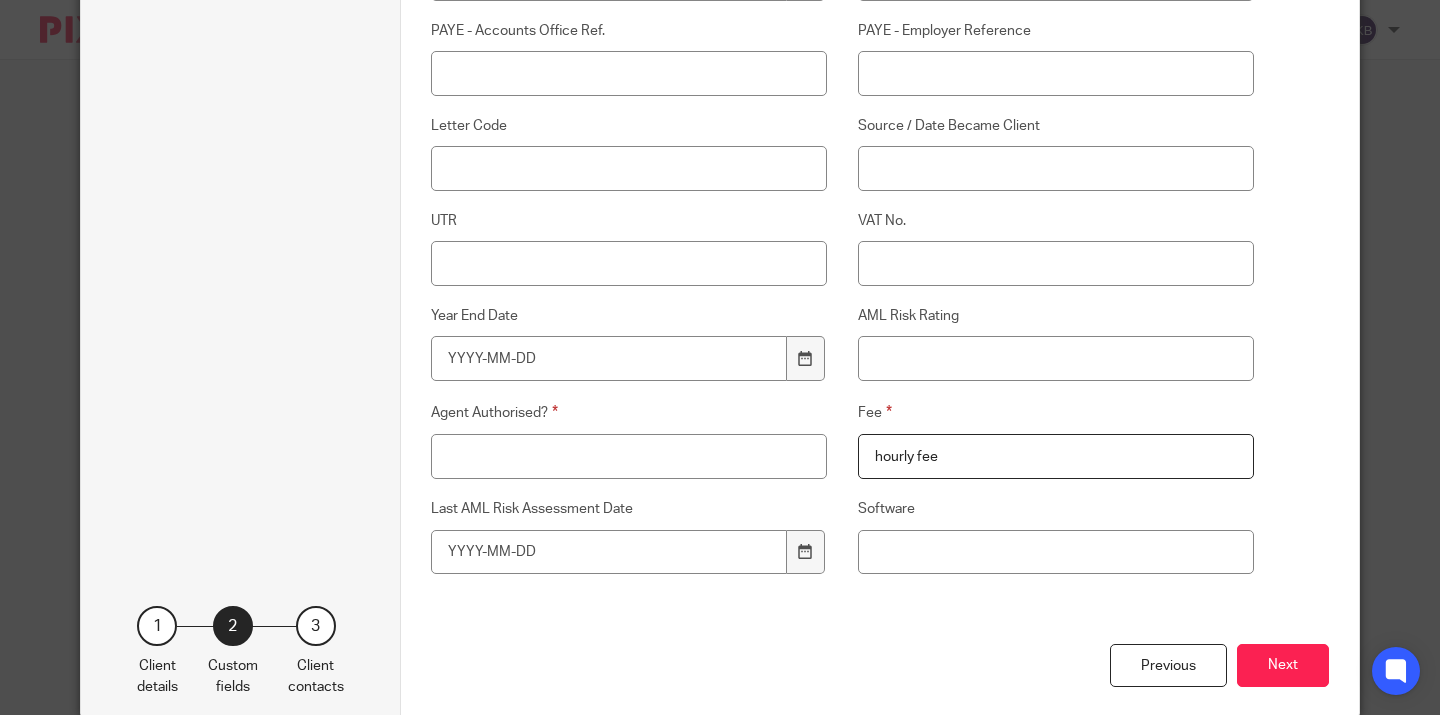type on "hourly fee" 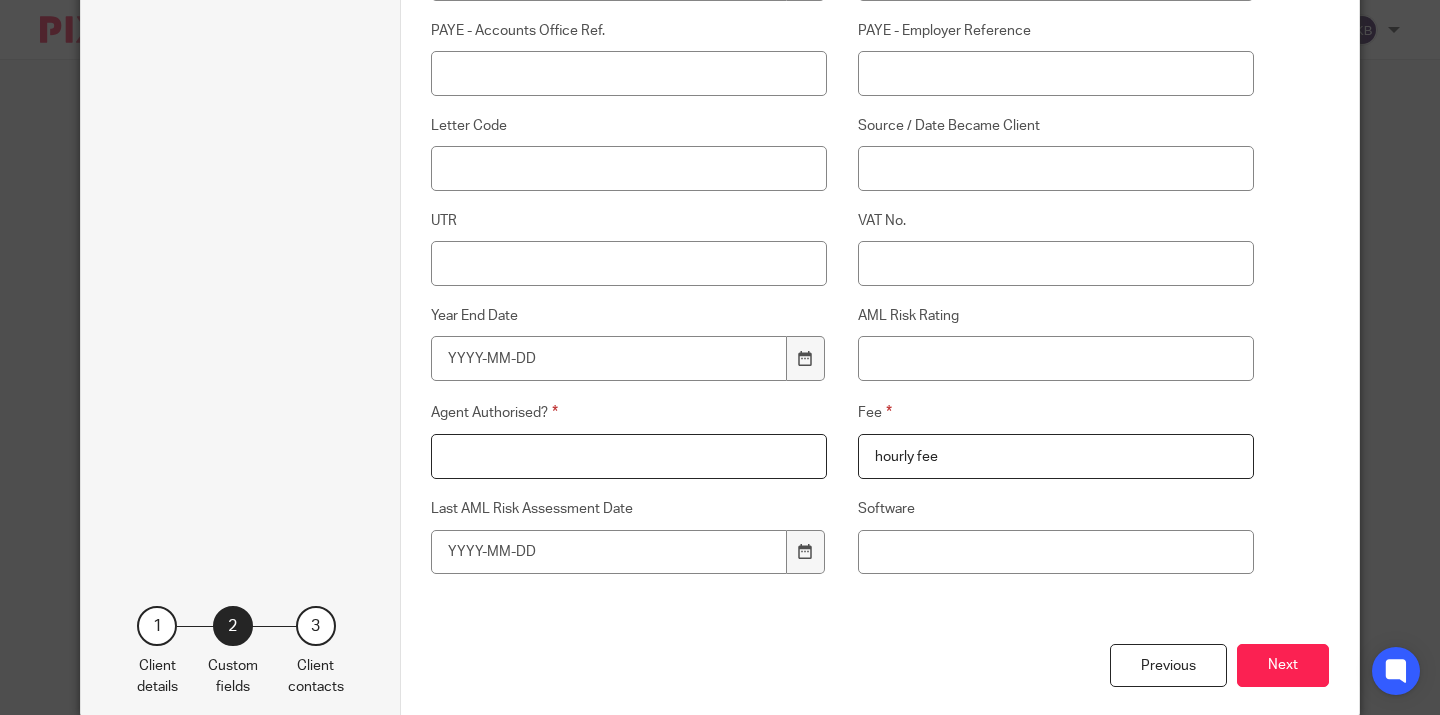 click on "Agent Authorised?" at bounding box center (629, 456) 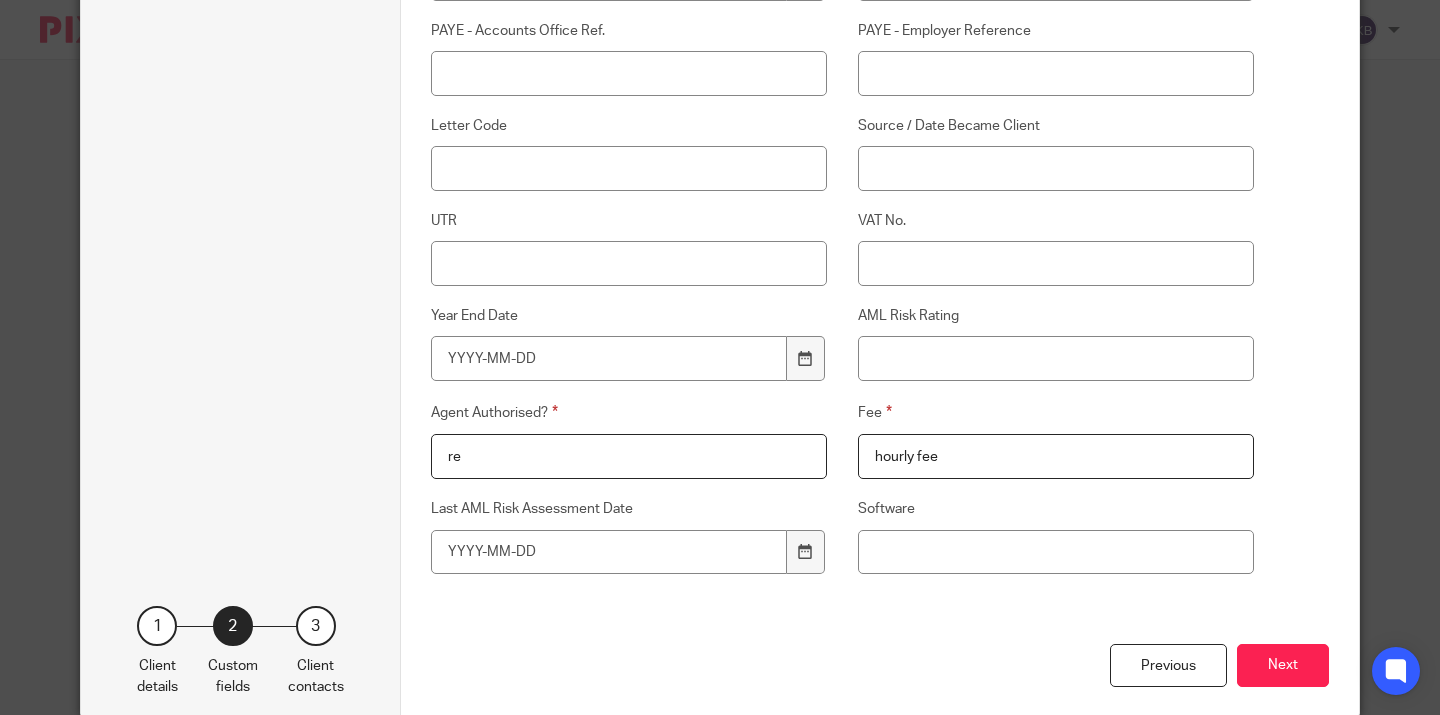 type on "r" 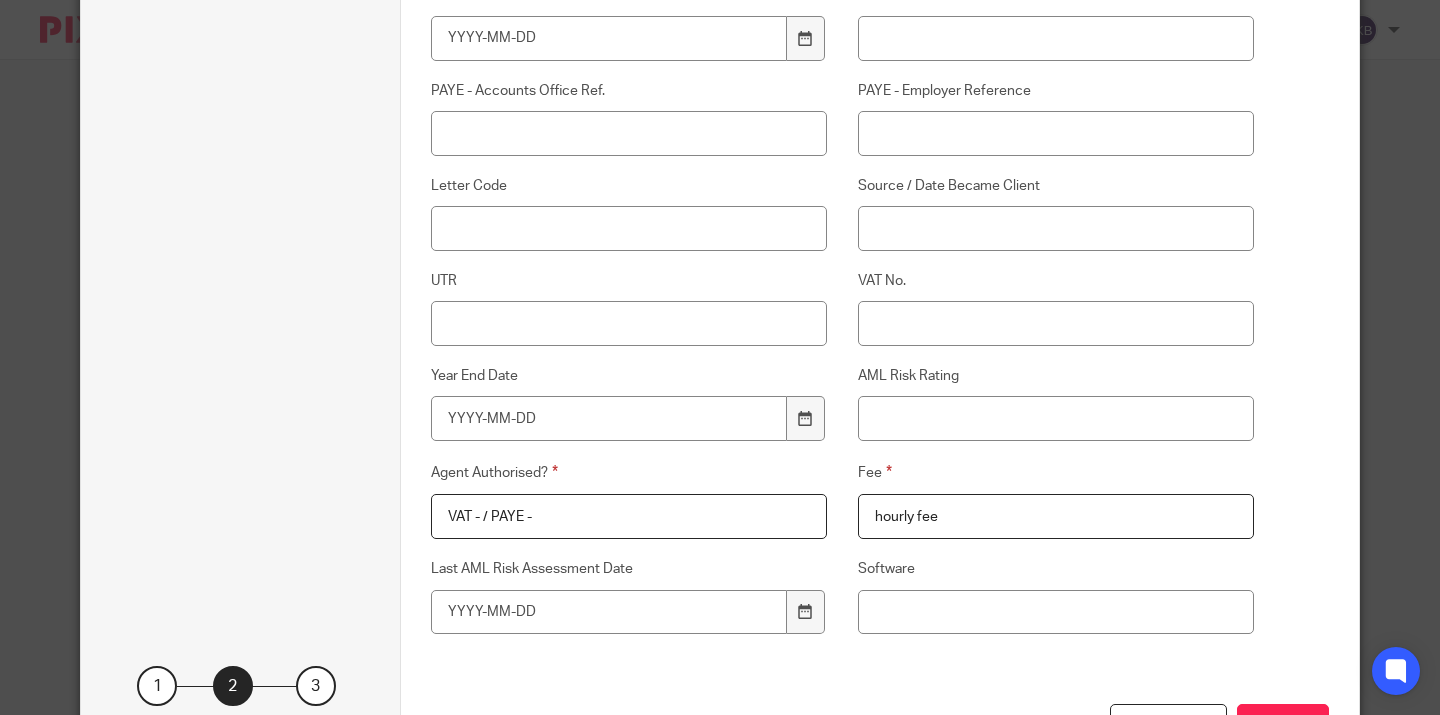 scroll, scrollTop: 529, scrollLeft: 0, axis: vertical 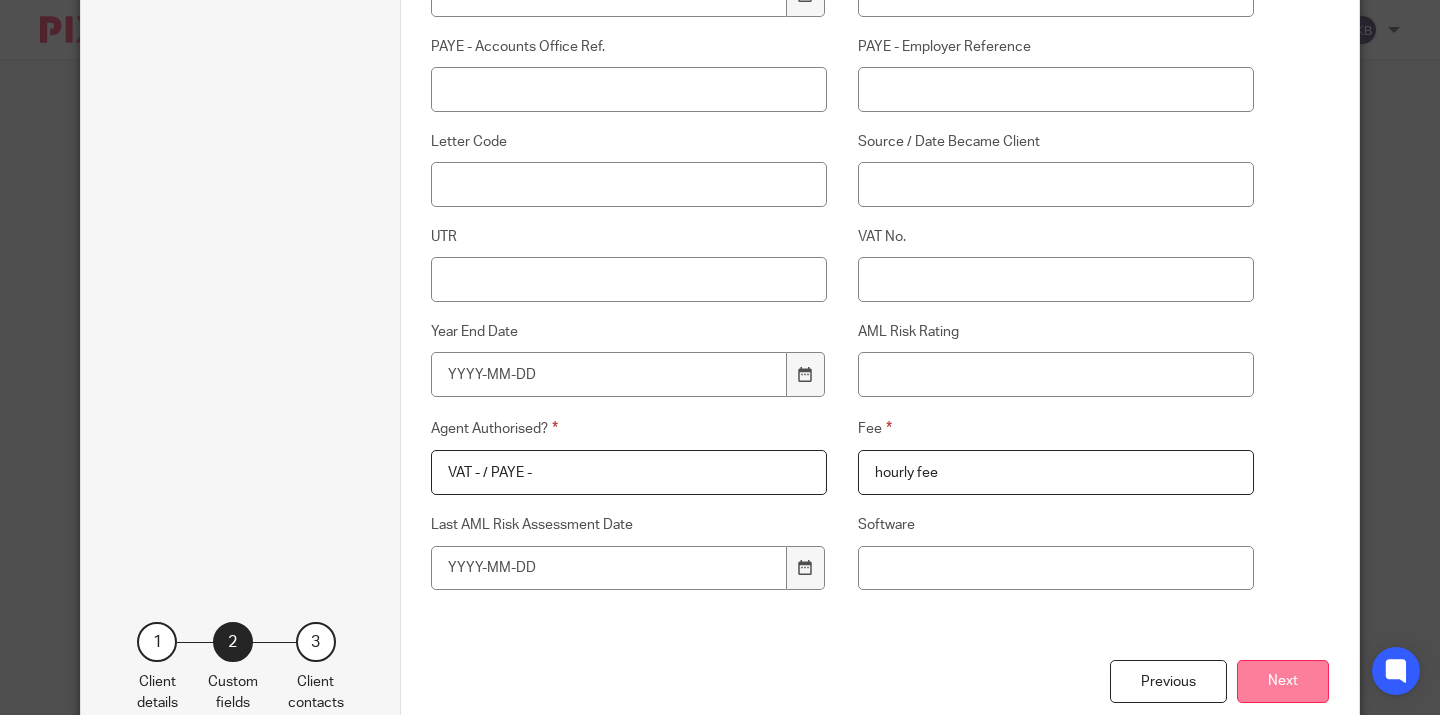 type on "VAT - / PAYE -" 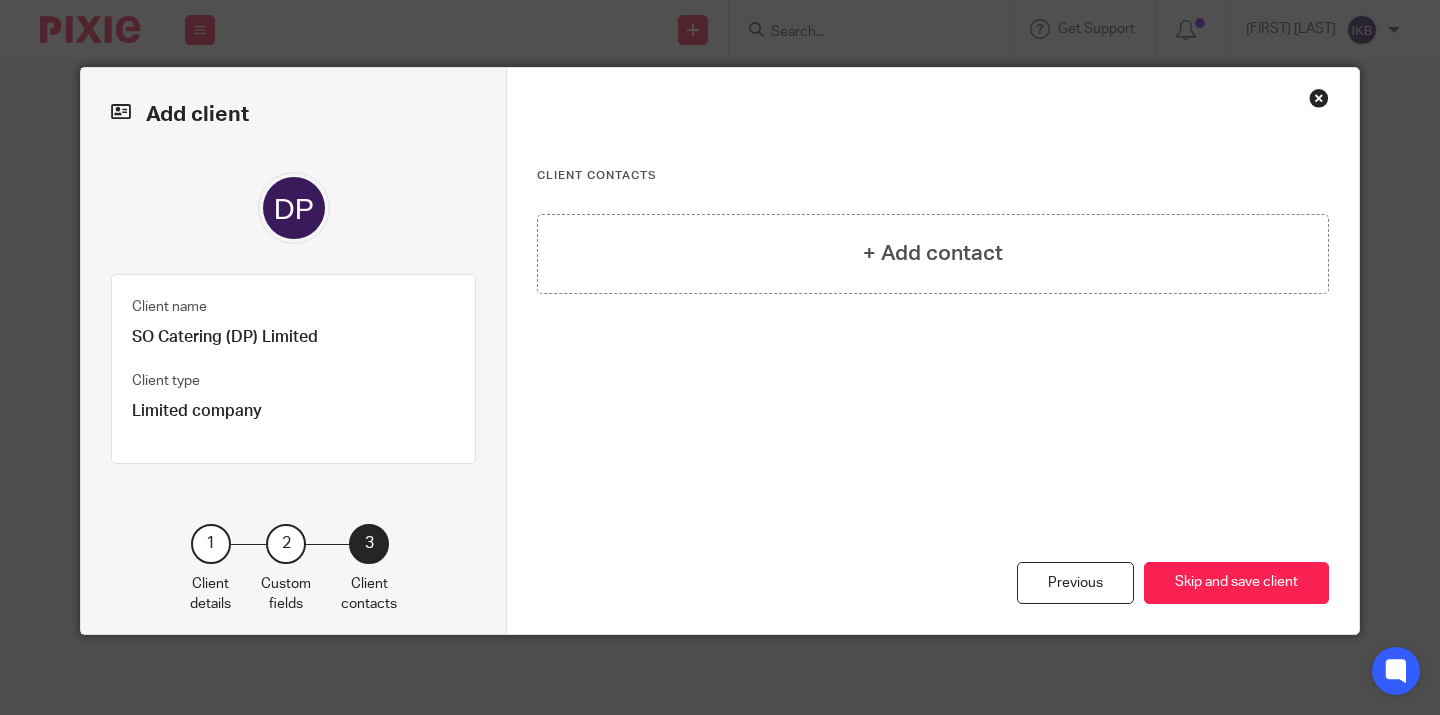 scroll, scrollTop: 11, scrollLeft: 0, axis: vertical 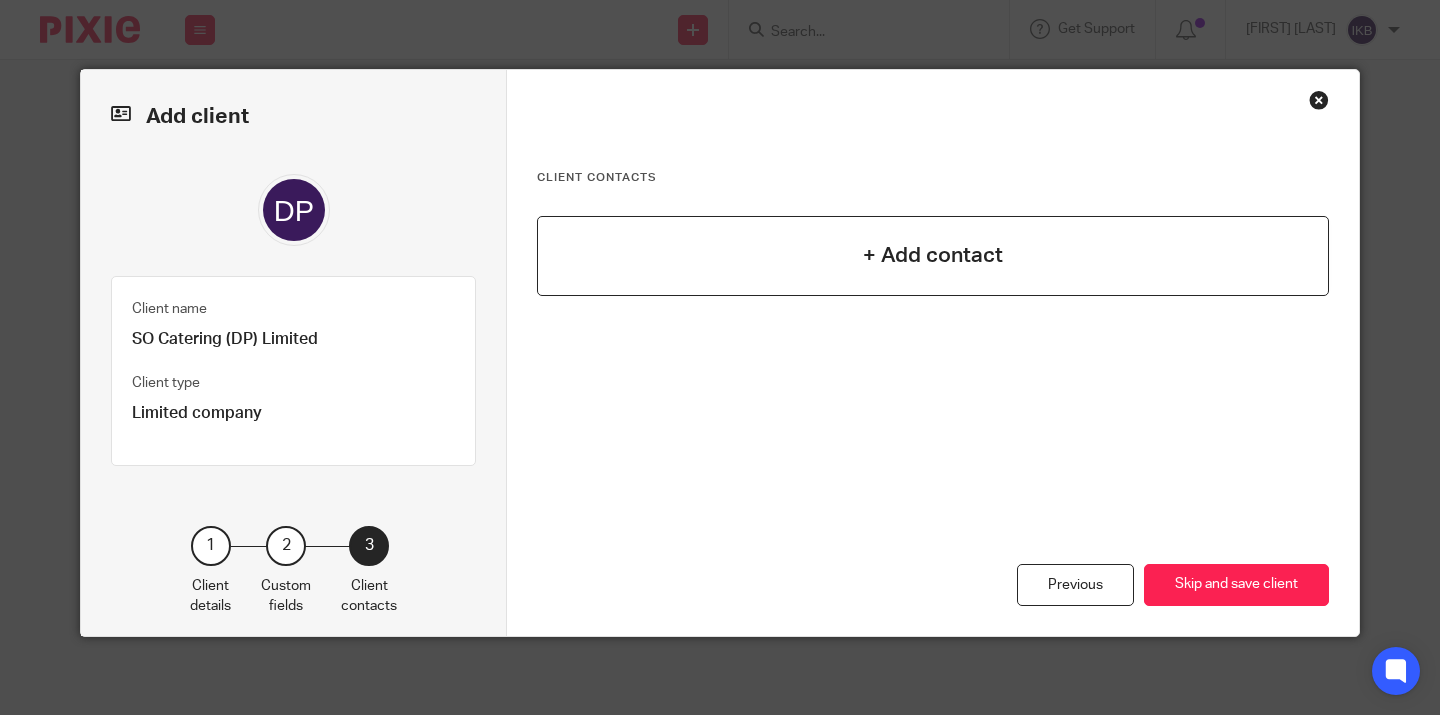 click on "+ Add contact" at bounding box center (933, 255) 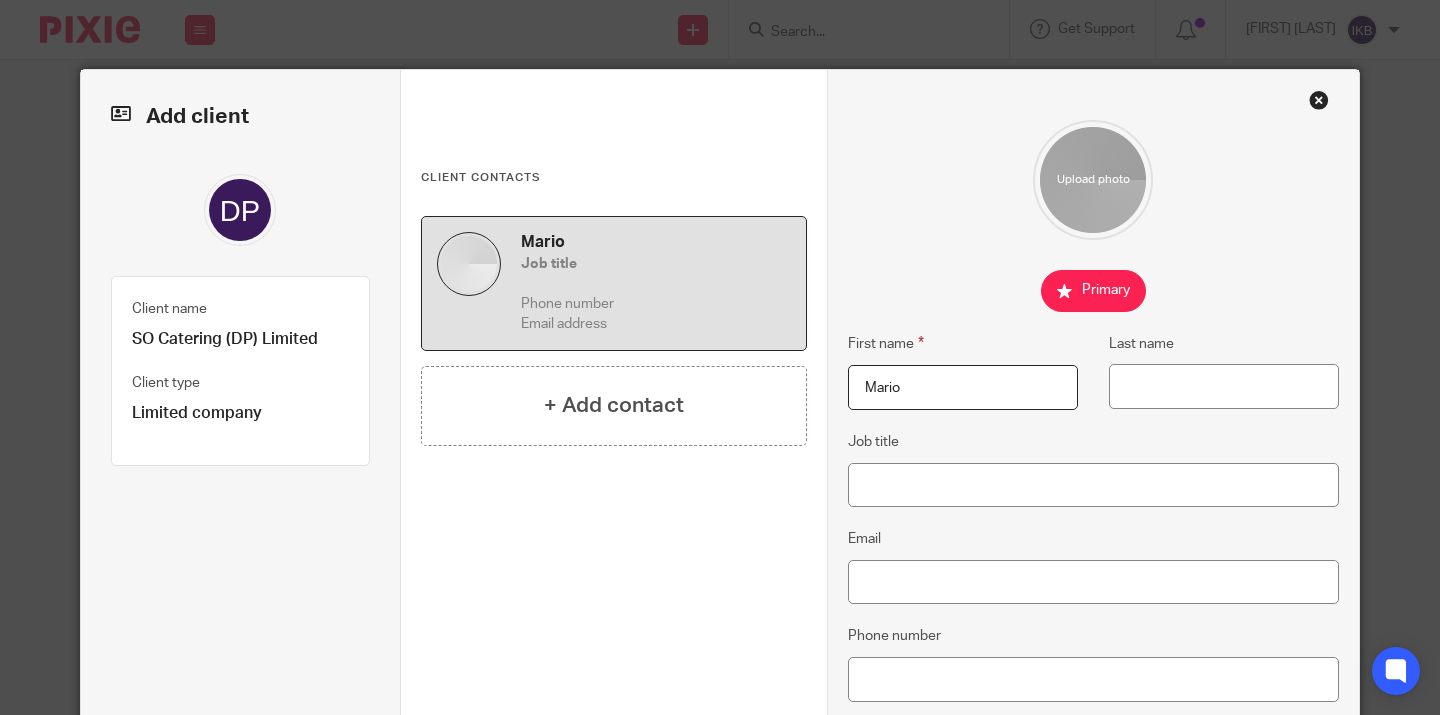 type on "Mario" 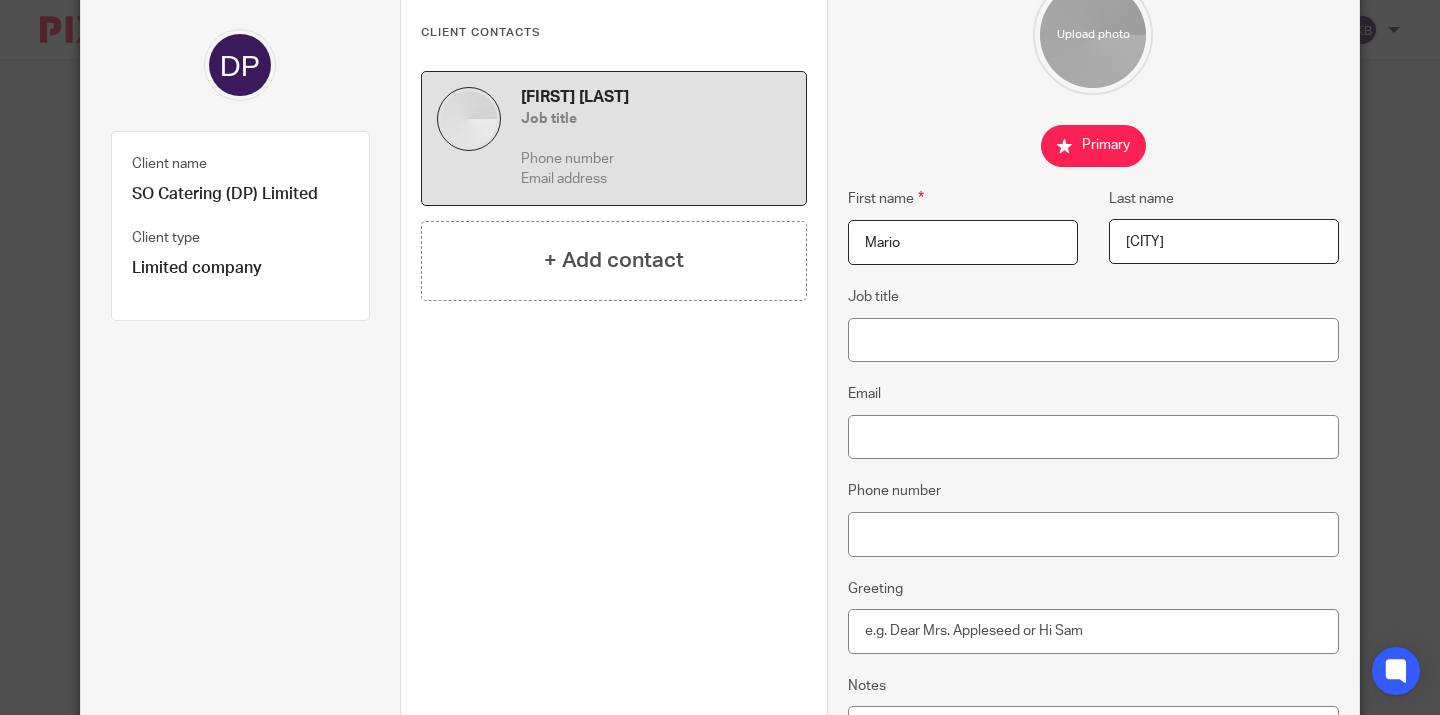 scroll, scrollTop: 160, scrollLeft: 0, axis: vertical 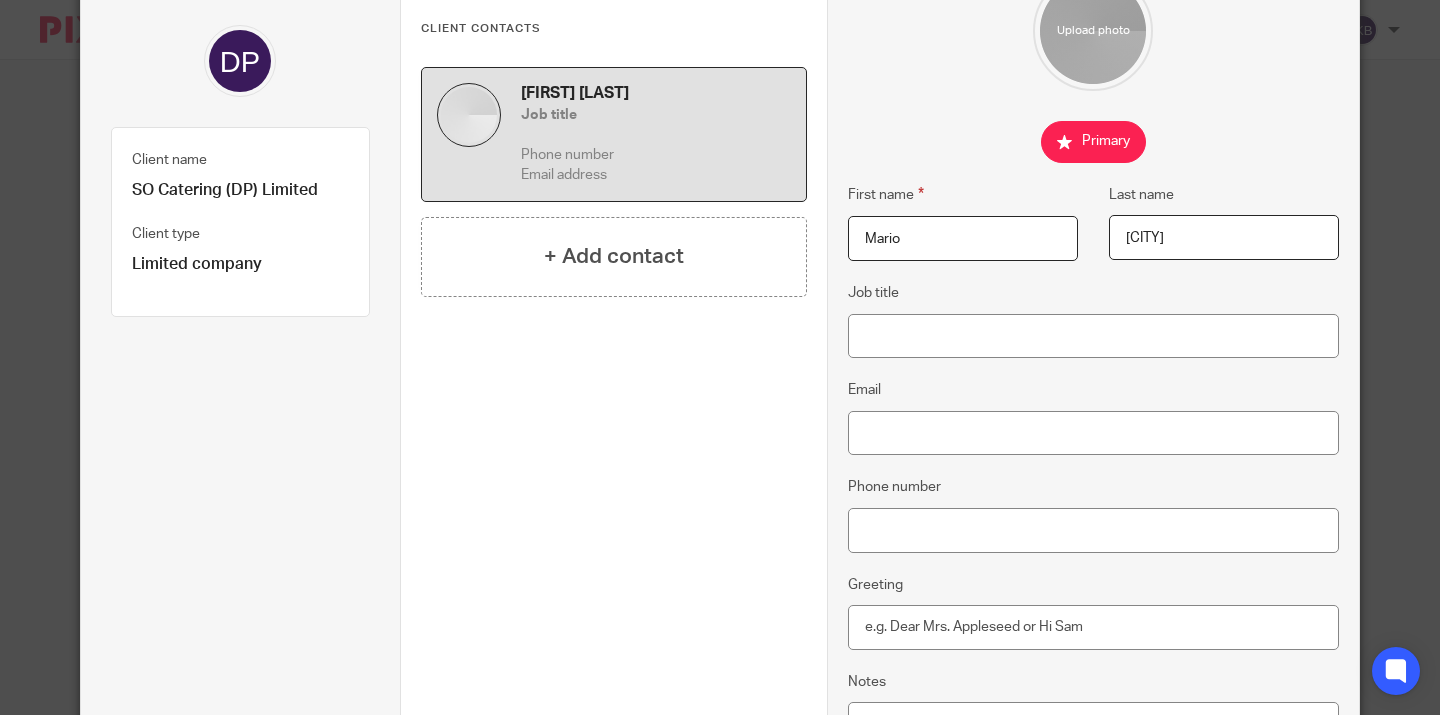 type on "Errigo" 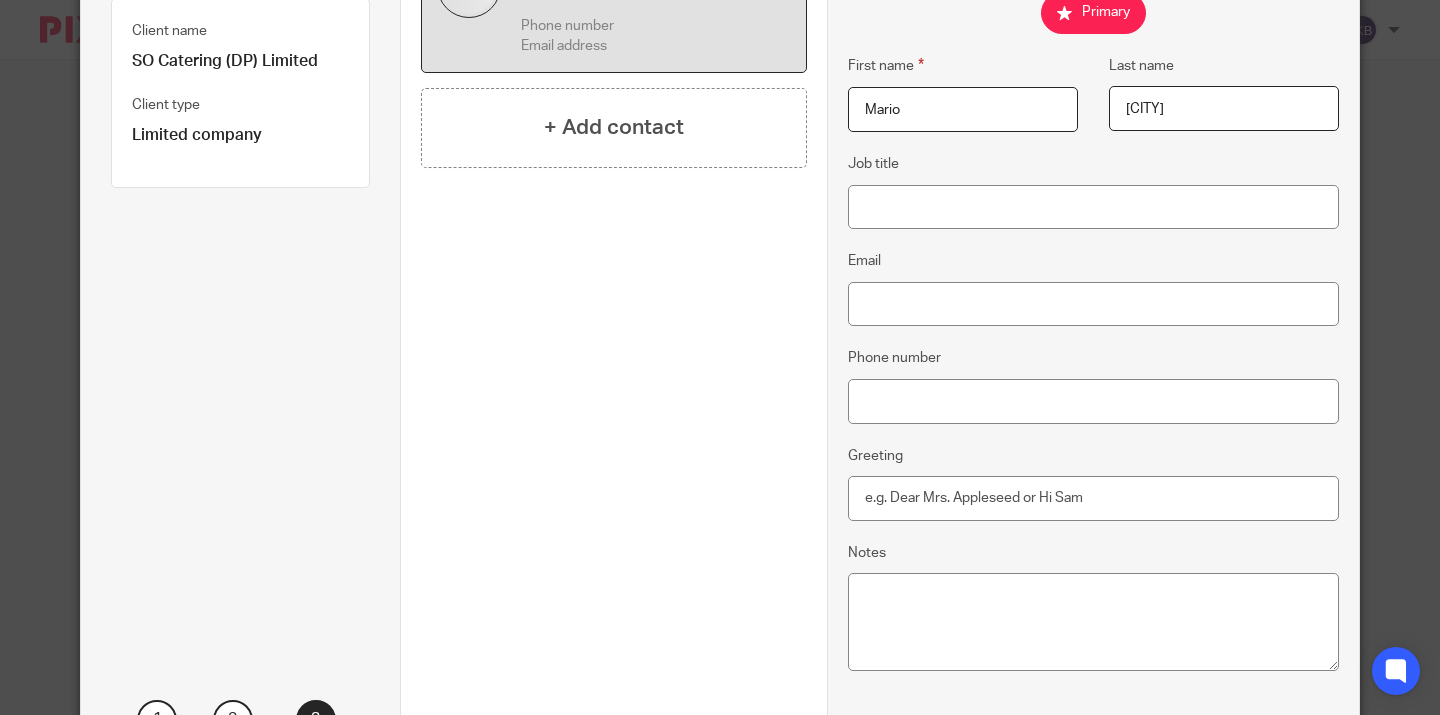 scroll, scrollTop: 352, scrollLeft: 0, axis: vertical 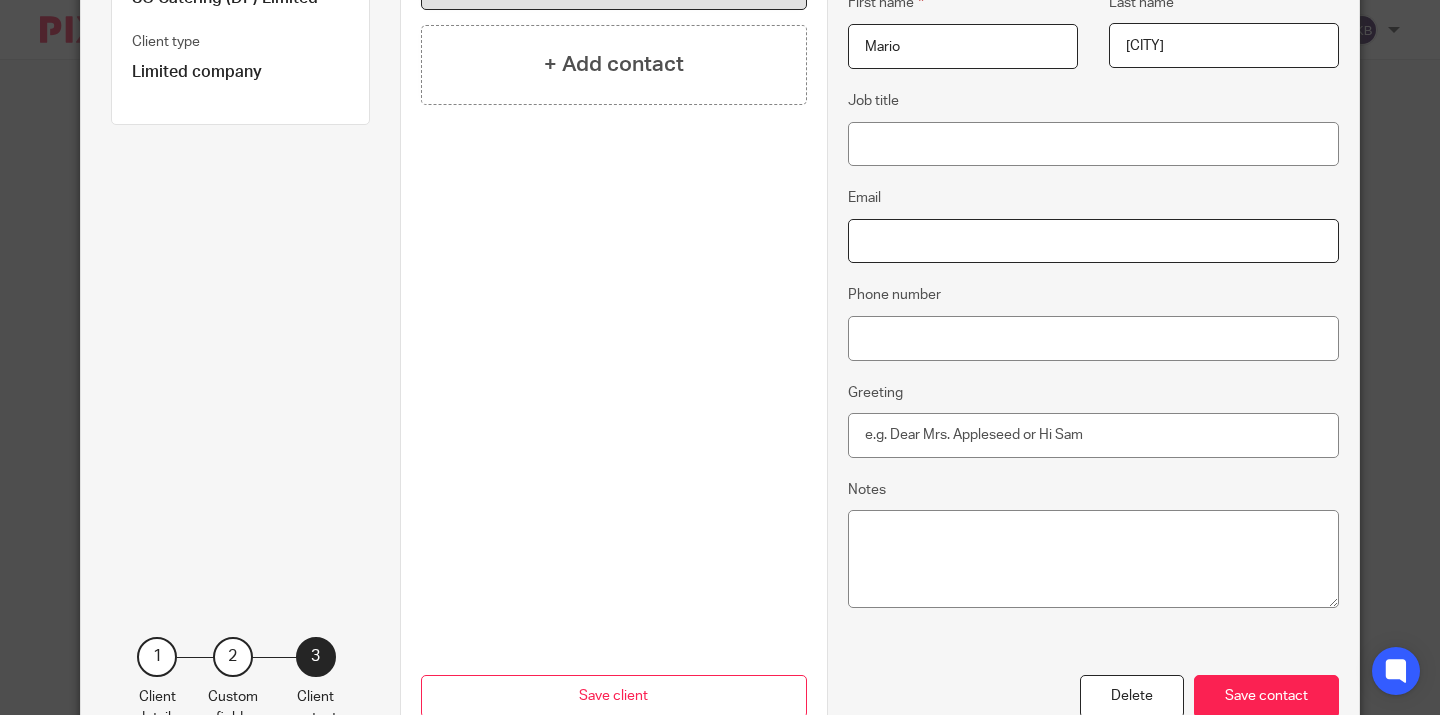 paste on "CA18 1SD" 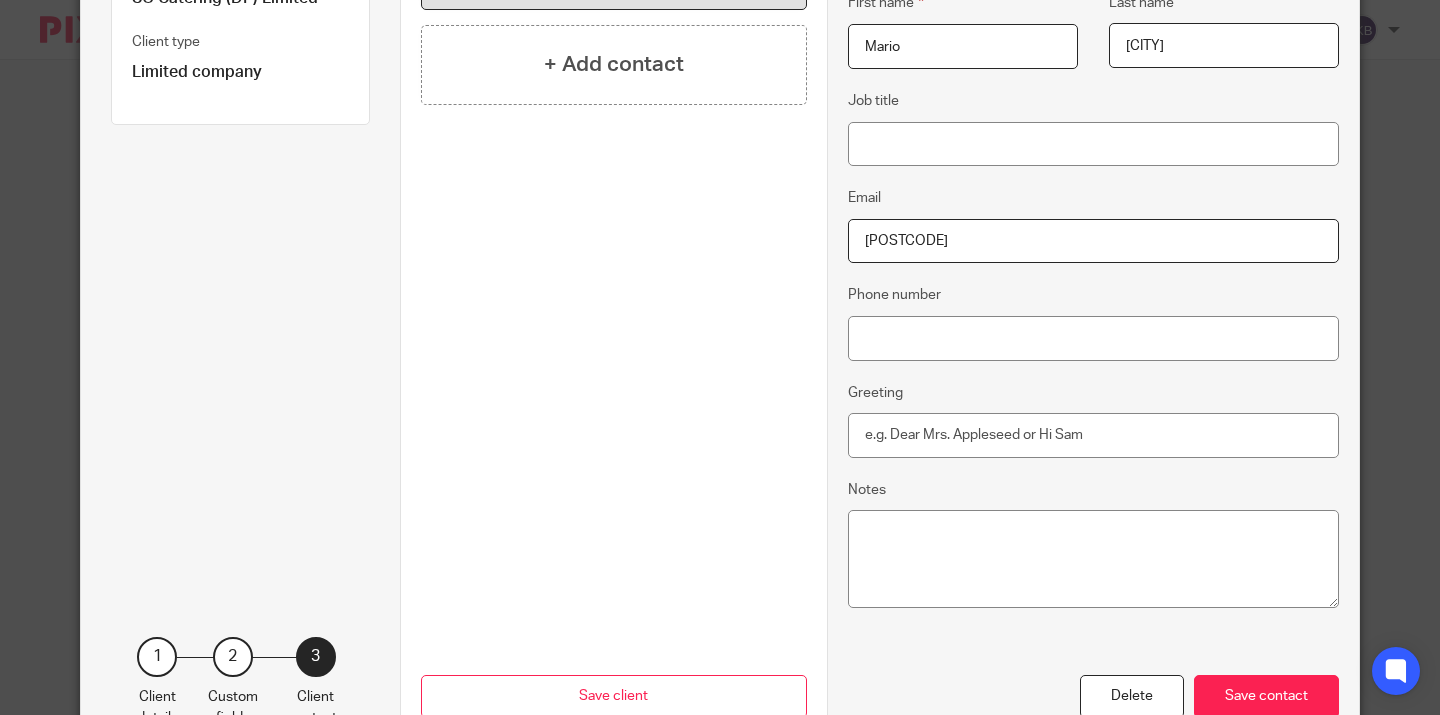 type on "CA18 1SD" 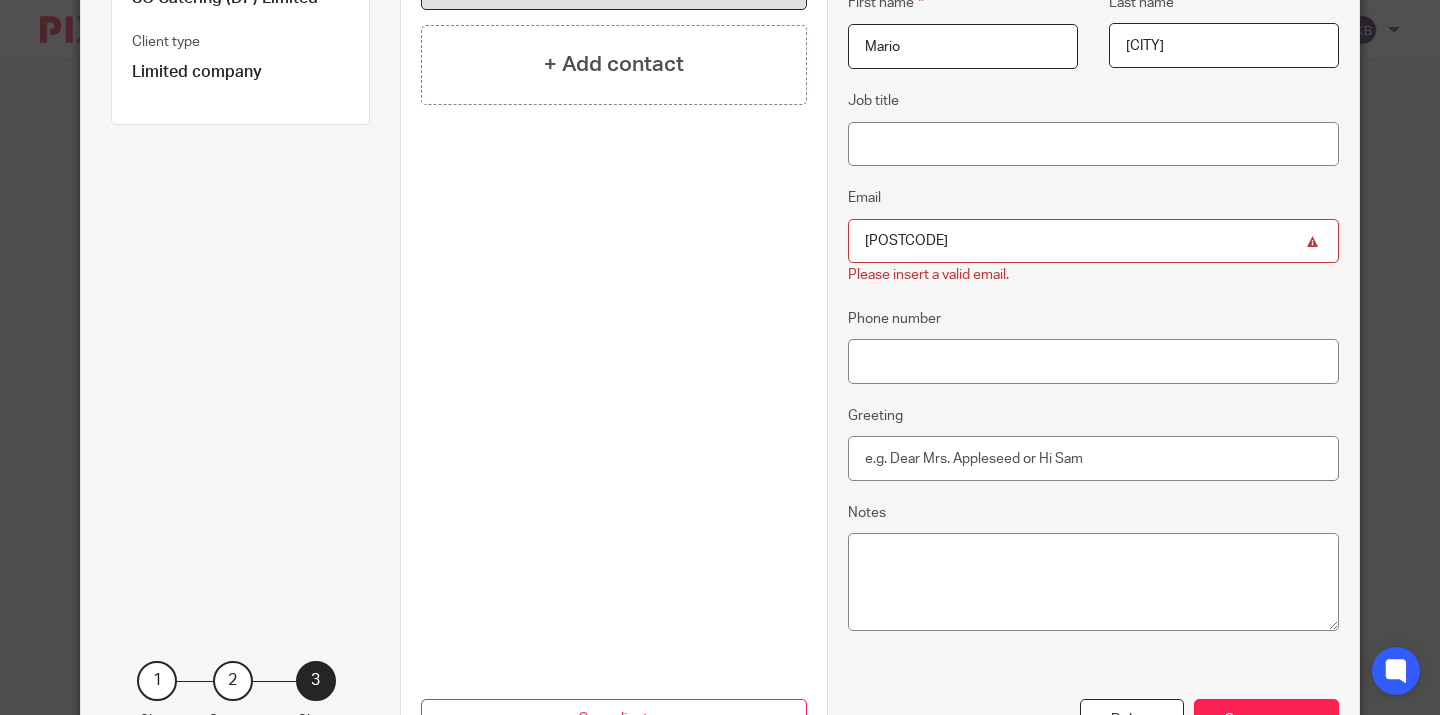 click on "Mario Errigo
Job title
Phone number
CA18 1SD
+ Add contact" at bounding box center [614, 143] 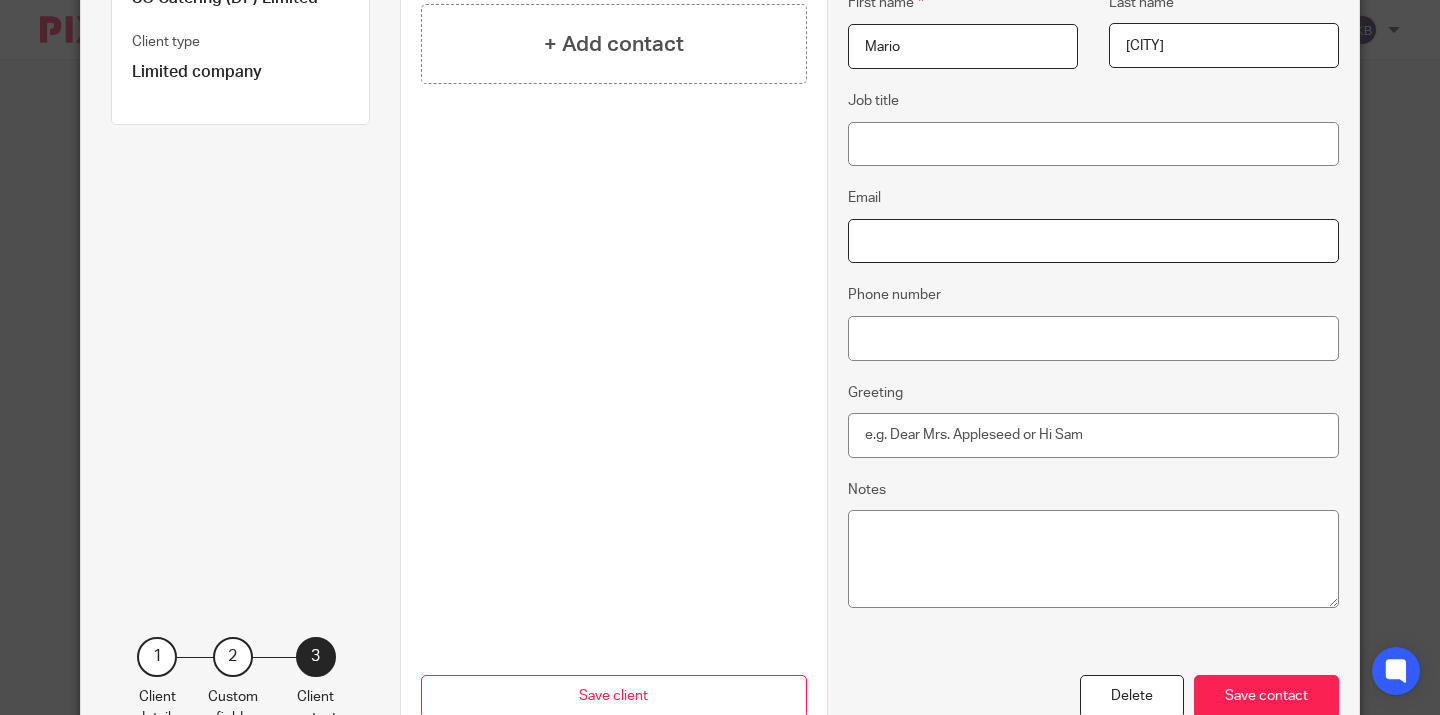 paste on "[EMAIL]" 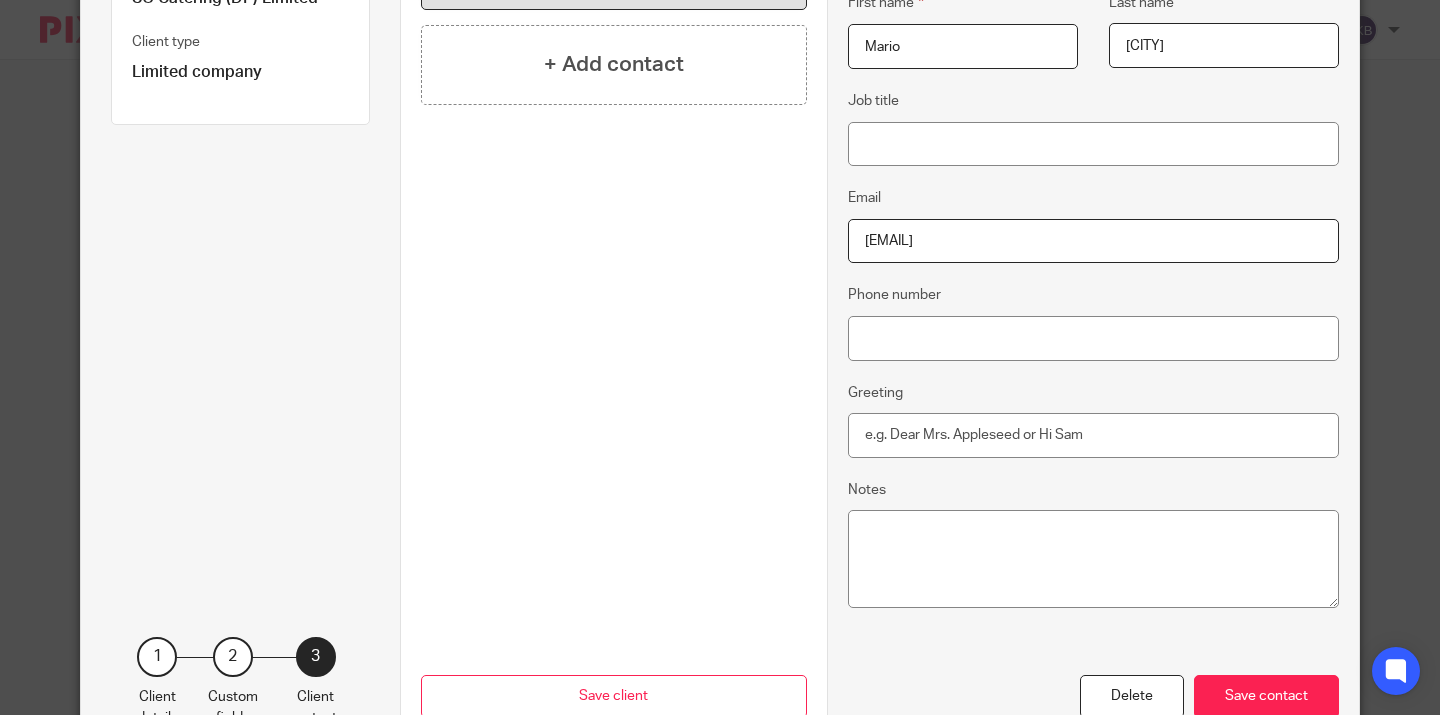 type on "[EMAIL]" 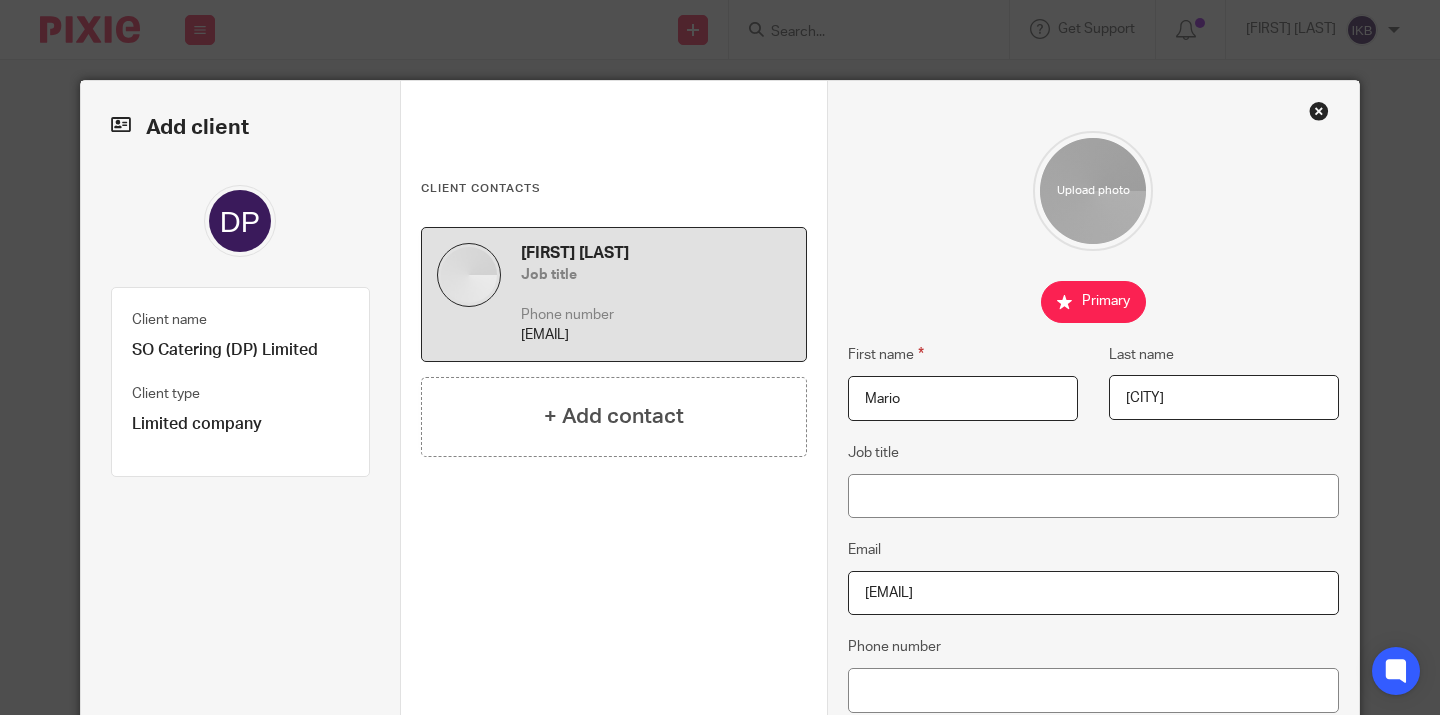 scroll, scrollTop: 0, scrollLeft: 0, axis: both 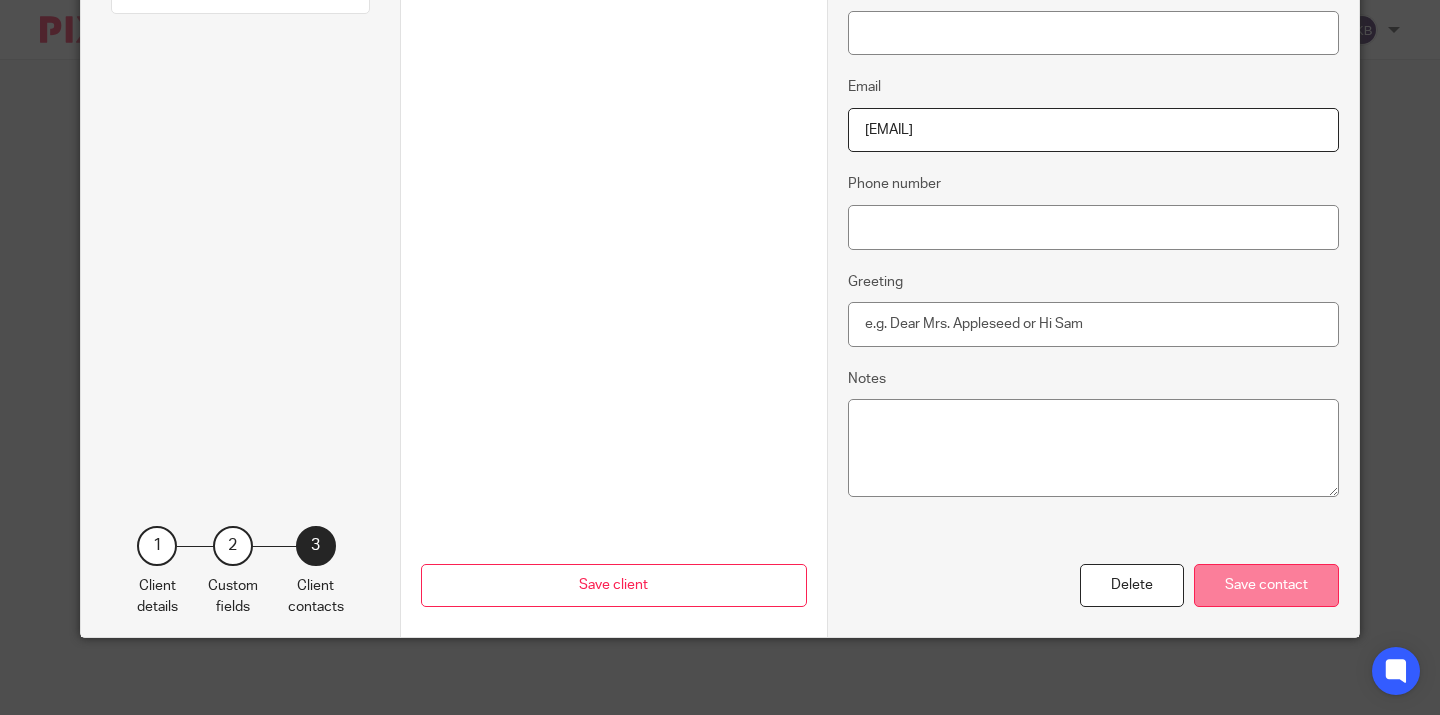 click on "Save contact" at bounding box center (1266, 585) 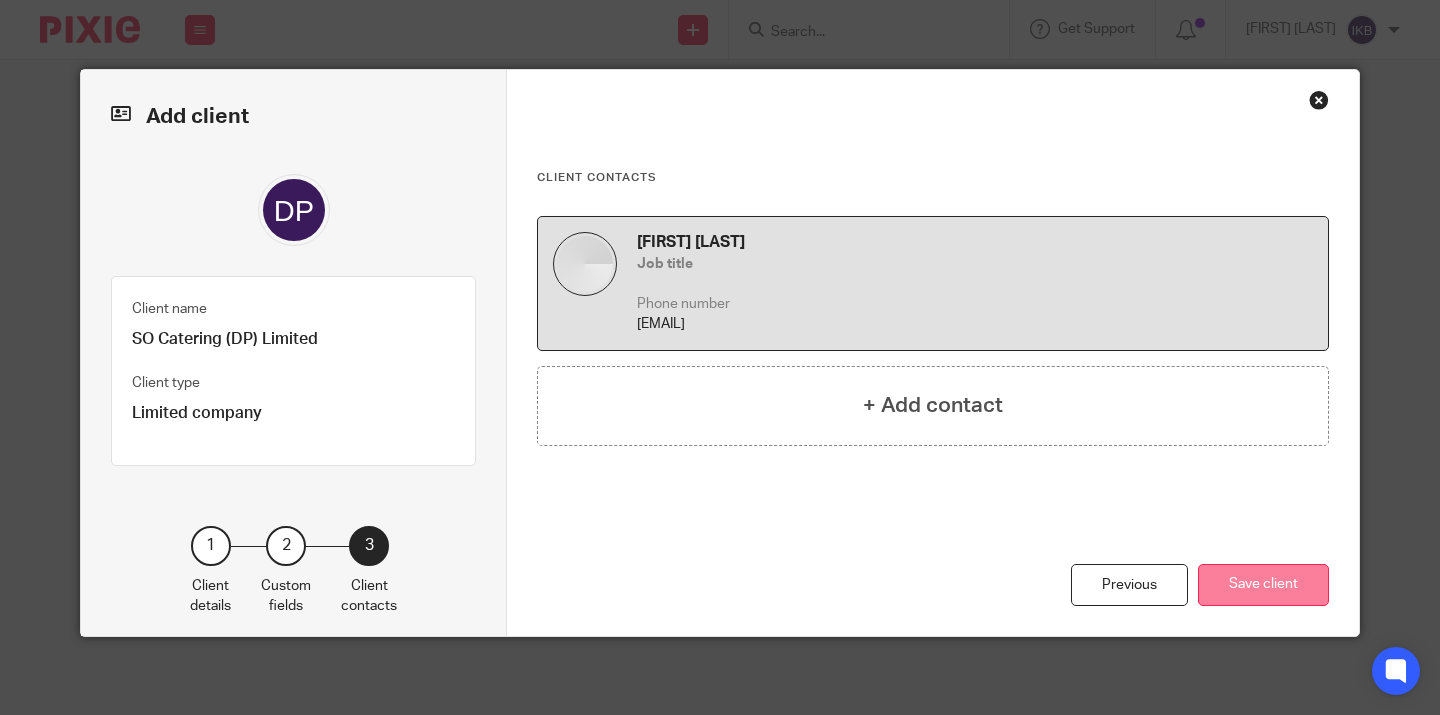 click on "Save client" at bounding box center [1263, 585] 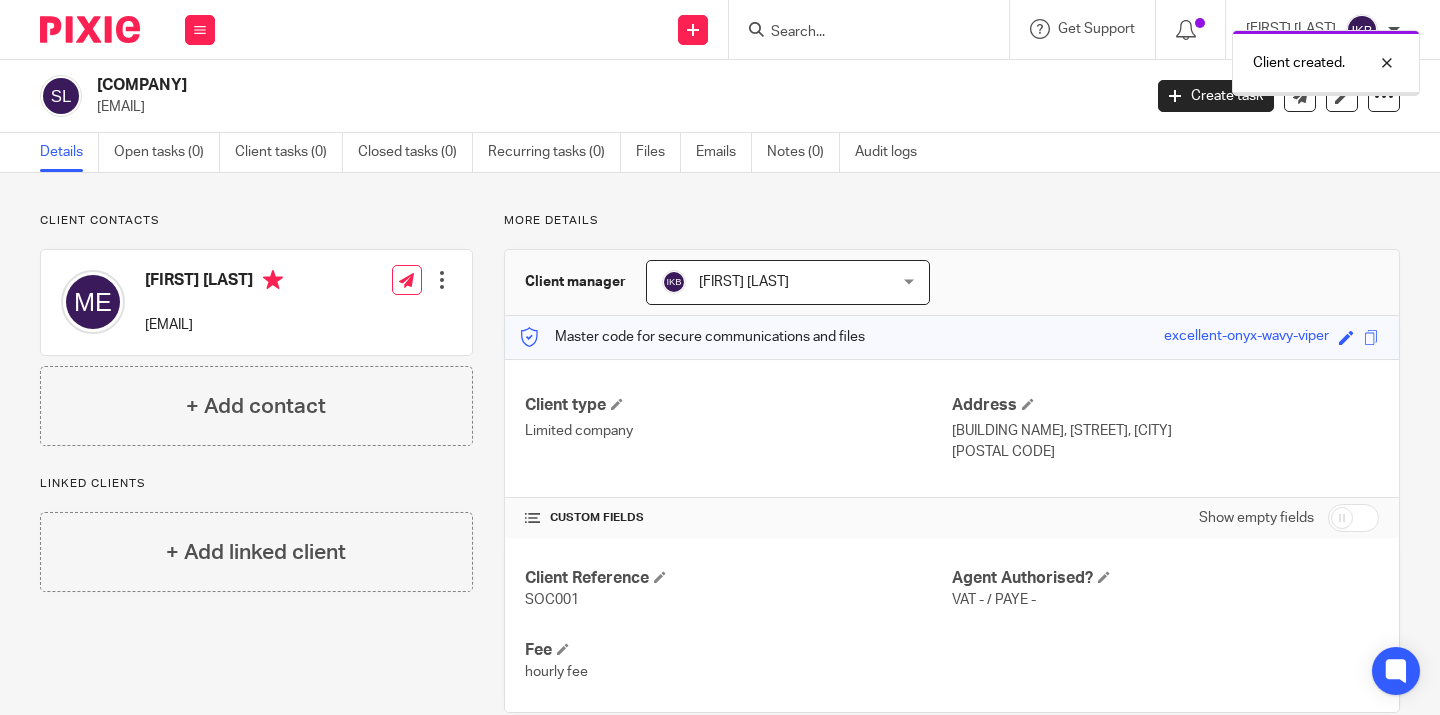 scroll, scrollTop: 0, scrollLeft: 0, axis: both 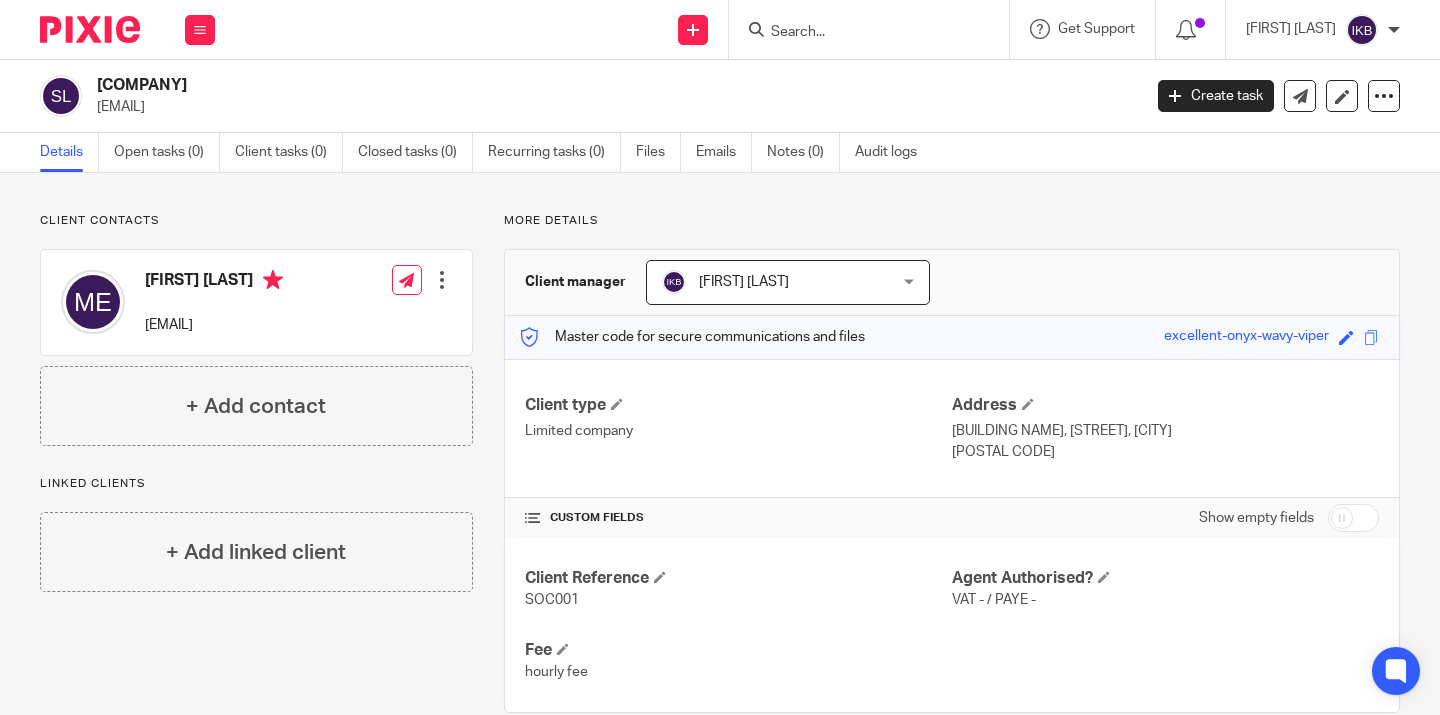 click at bounding box center [90, 29] 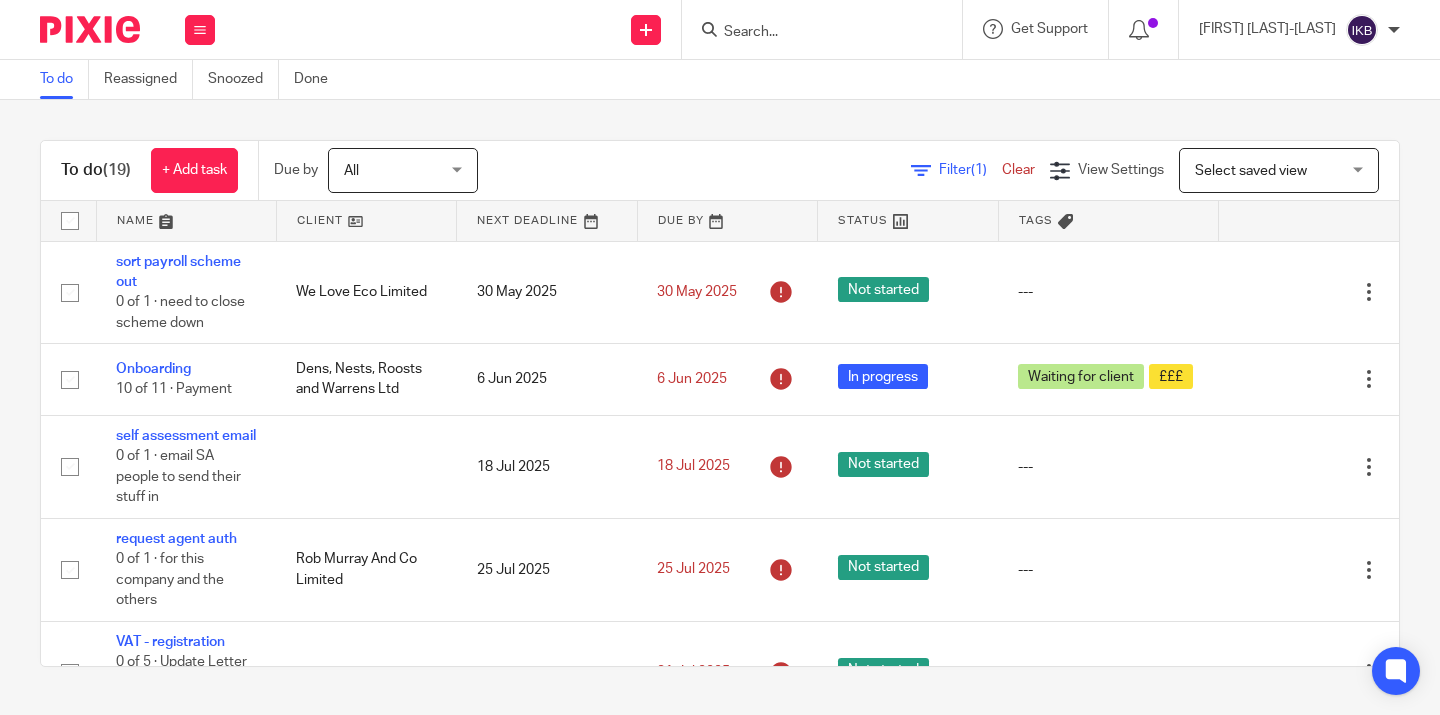 scroll, scrollTop: 0, scrollLeft: 0, axis: both 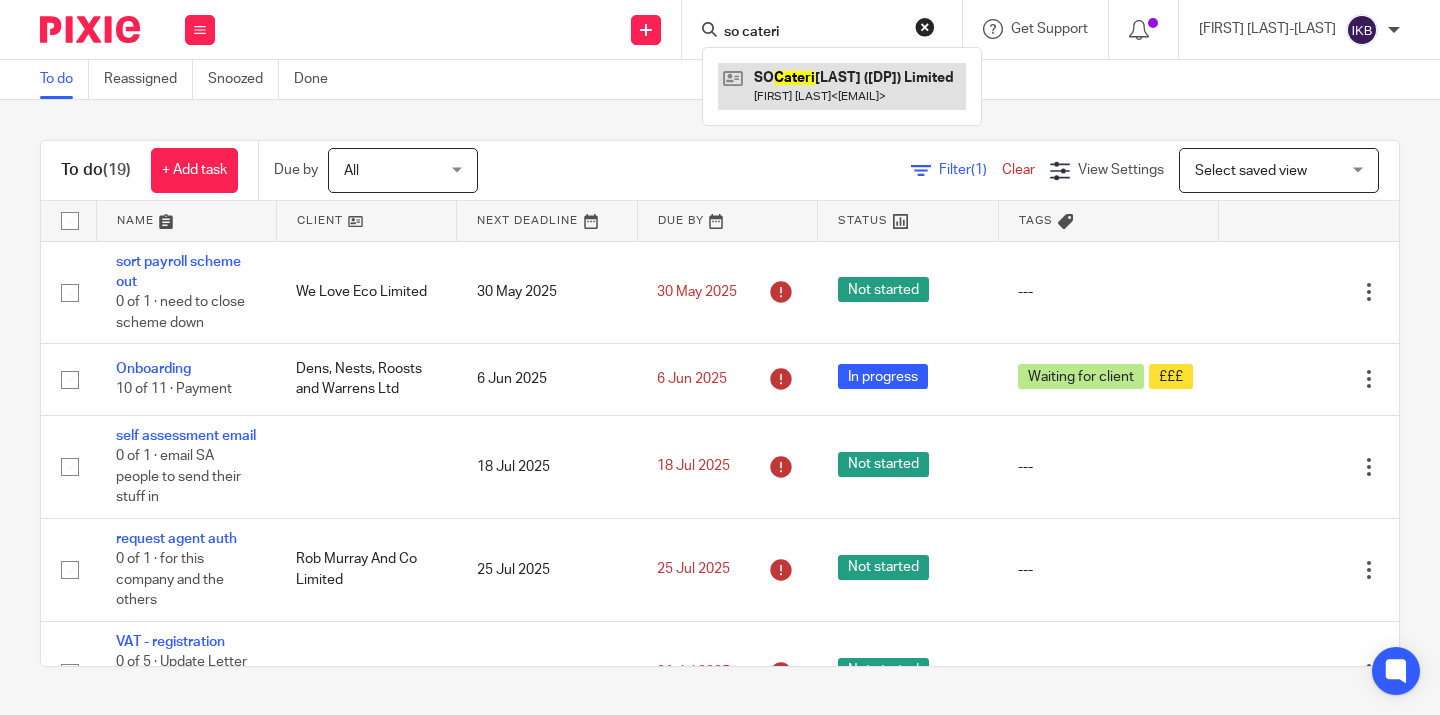 type on "so cateri" 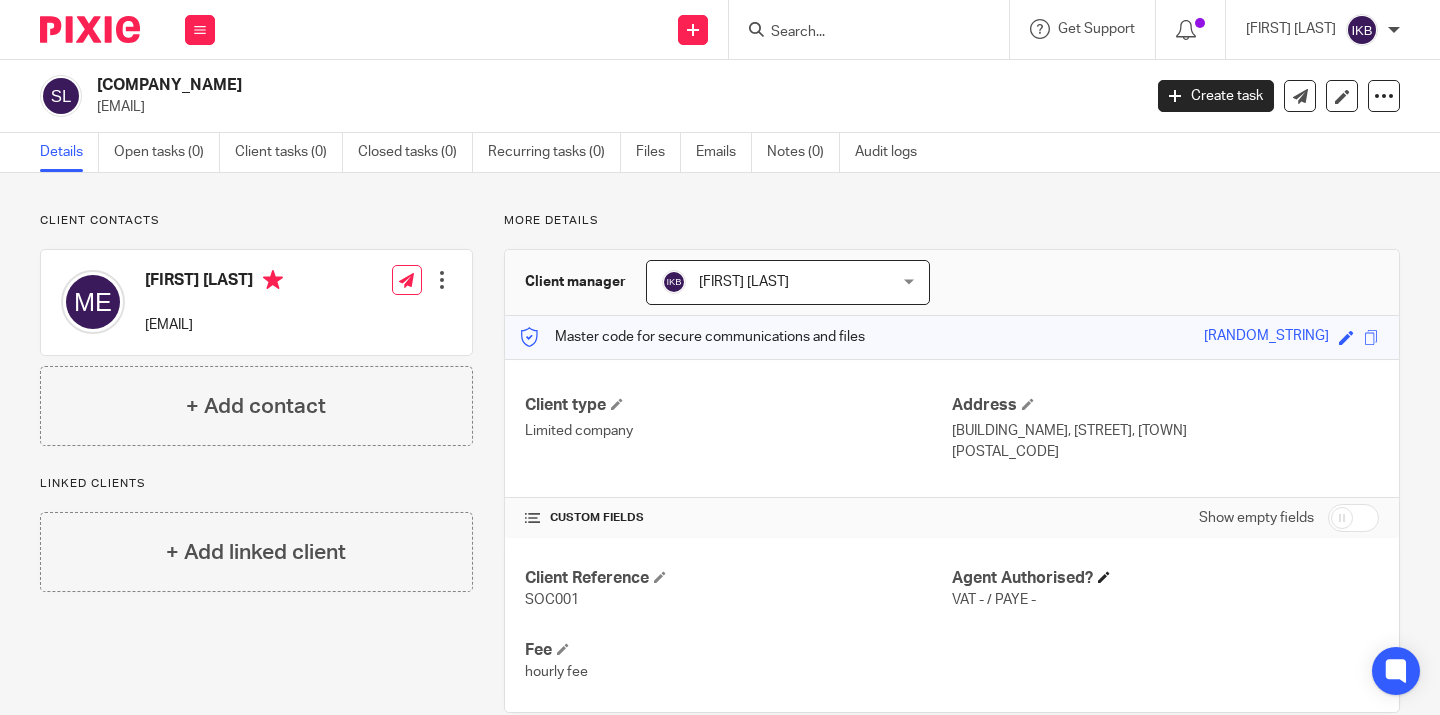 scroll, scrollTop: 0, scrollLeft: 0, axis: both 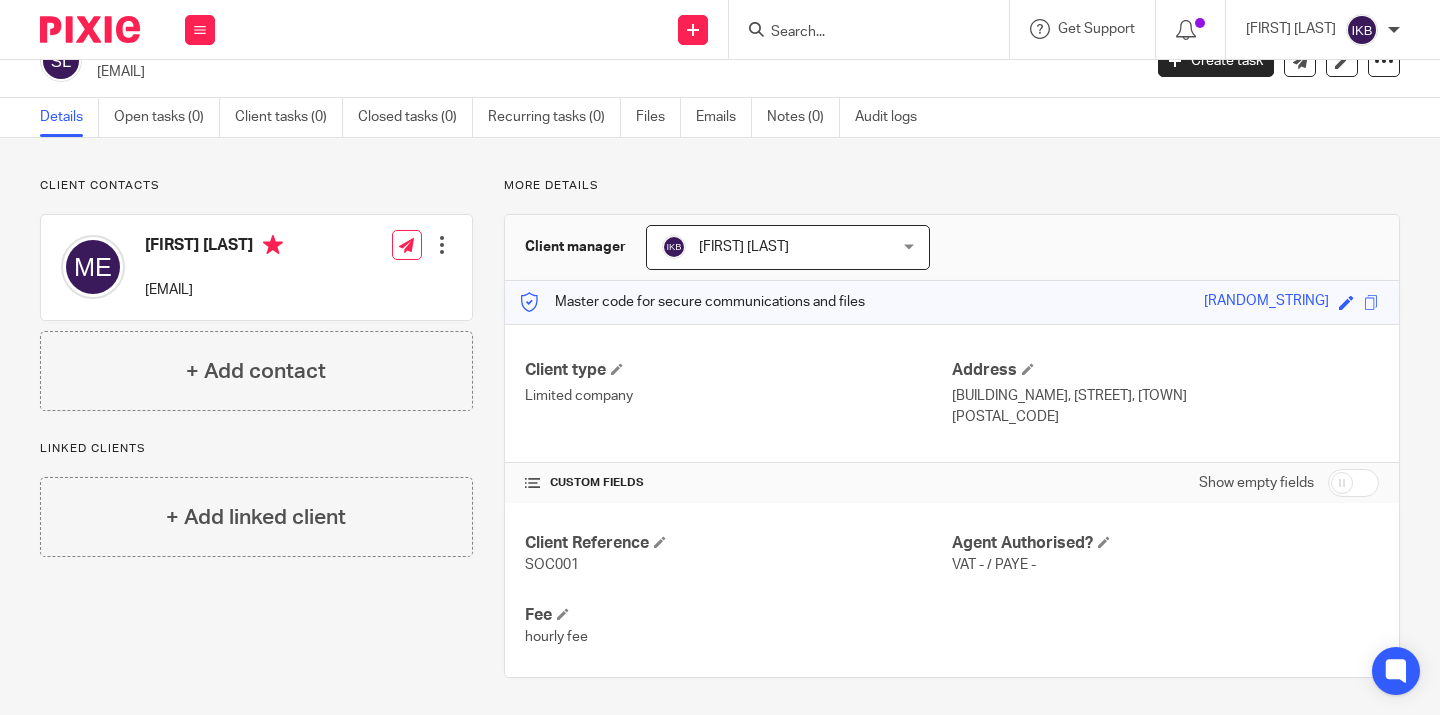 click at bounding box center (1353, 483) 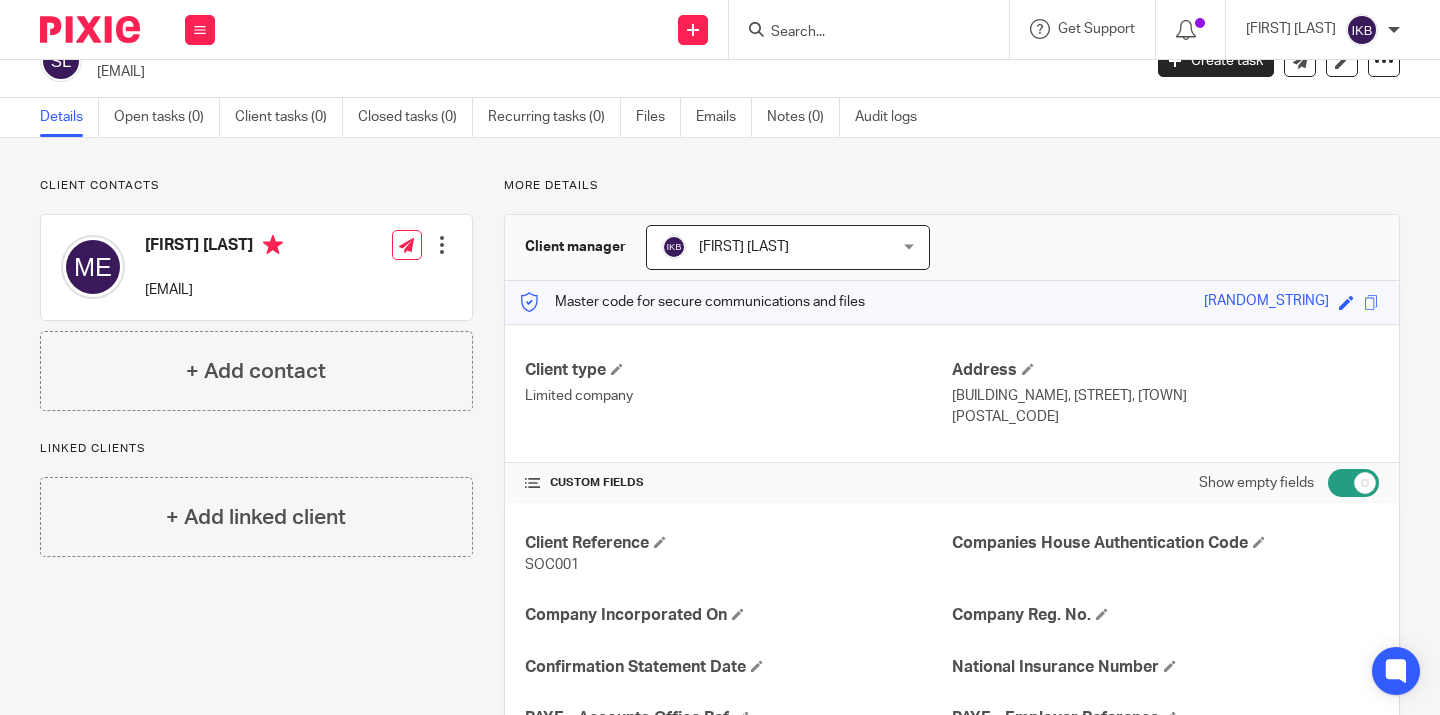scroll, scrollTop: 392, scrollLeft: 0, axis: vertical 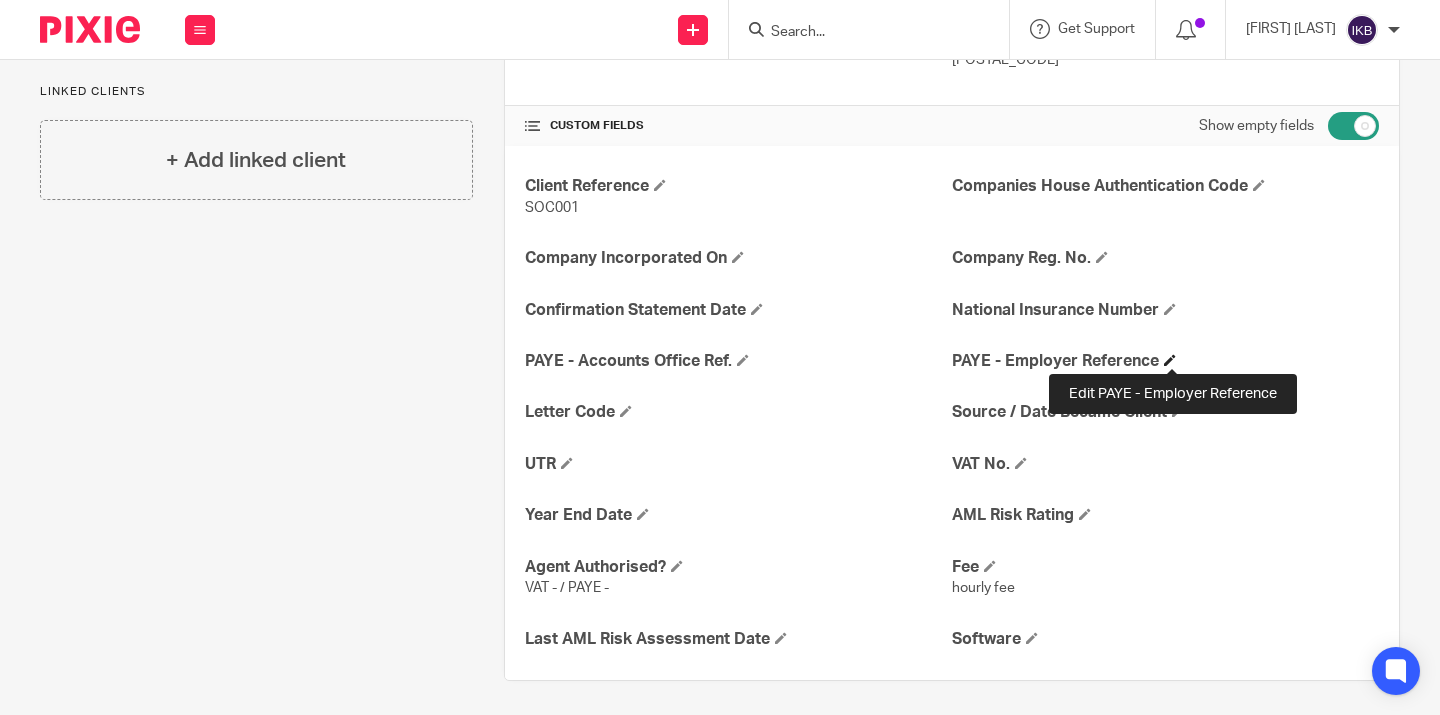 click at bounding box center (1170, 360) 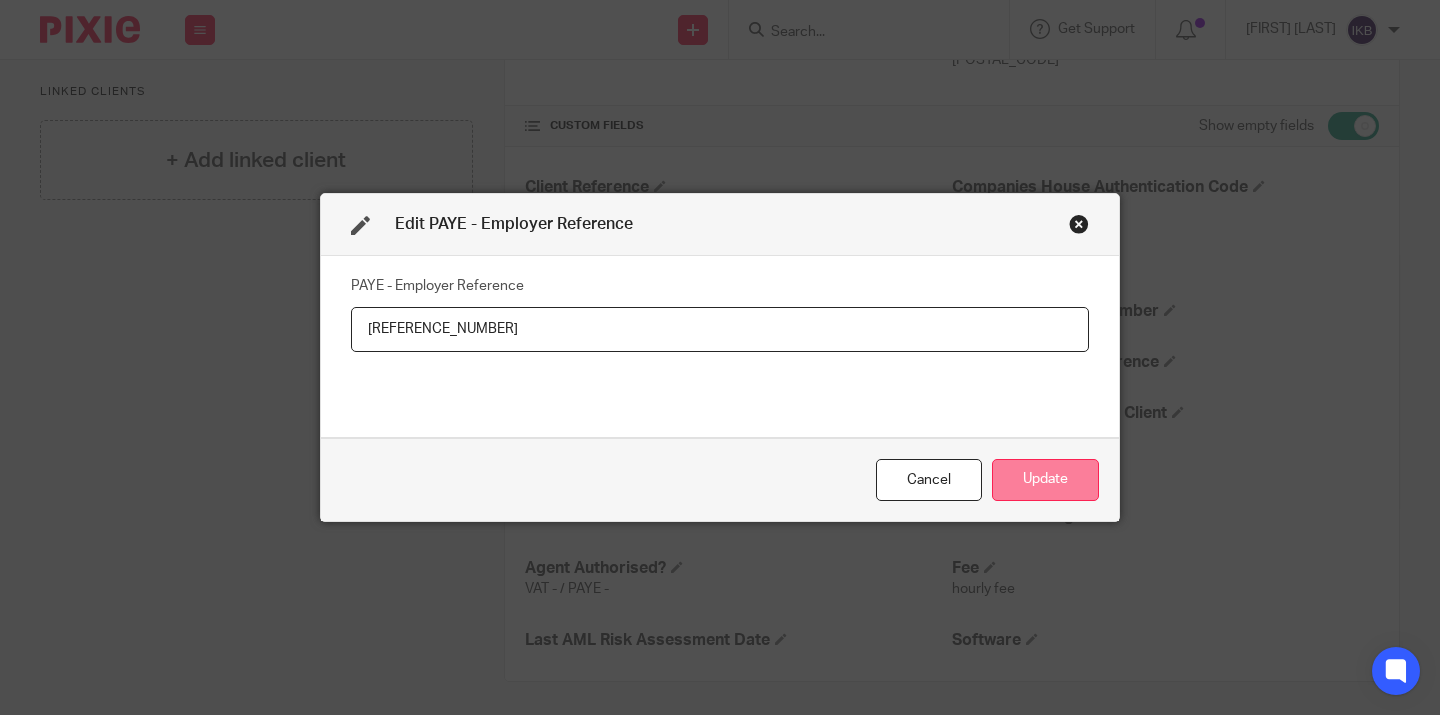 type on "663/VA29299" 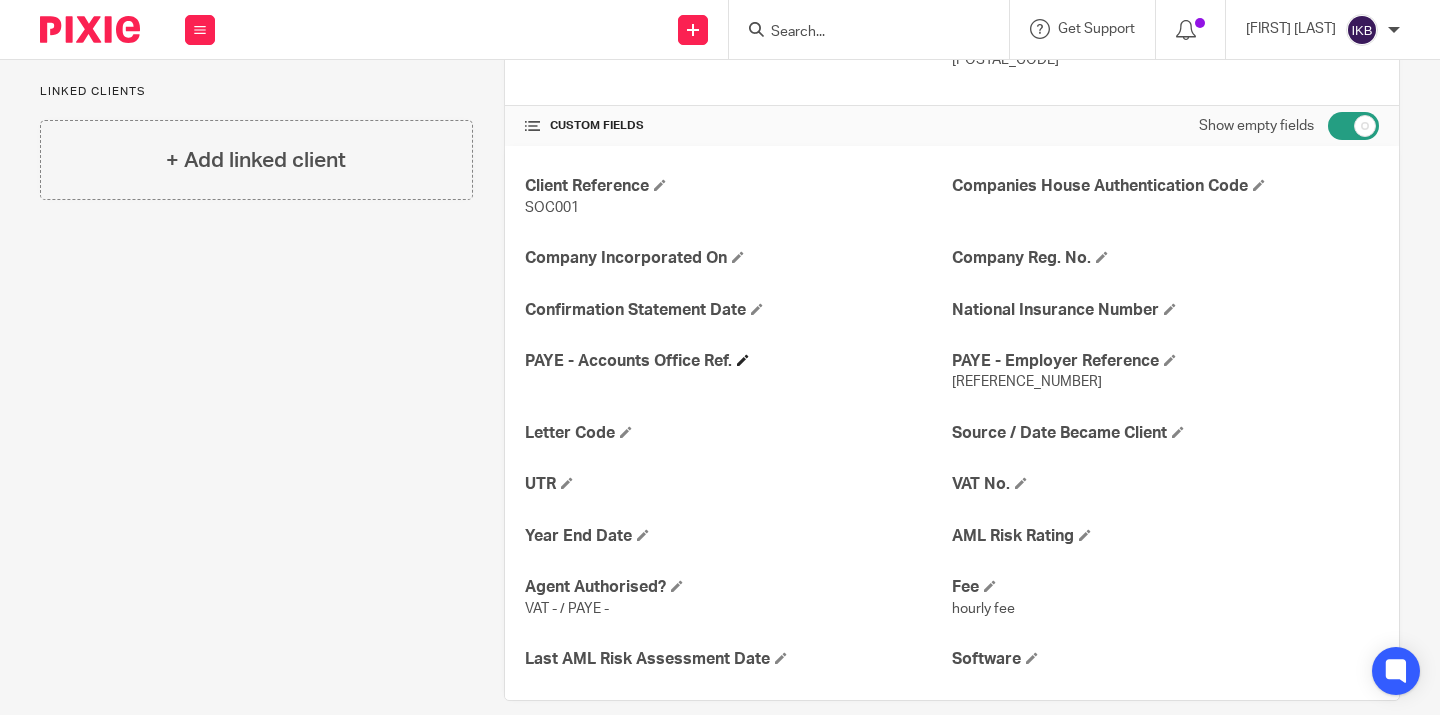 click on "PAYE - Accounts Office Ref." at bounding box center (738, 361) 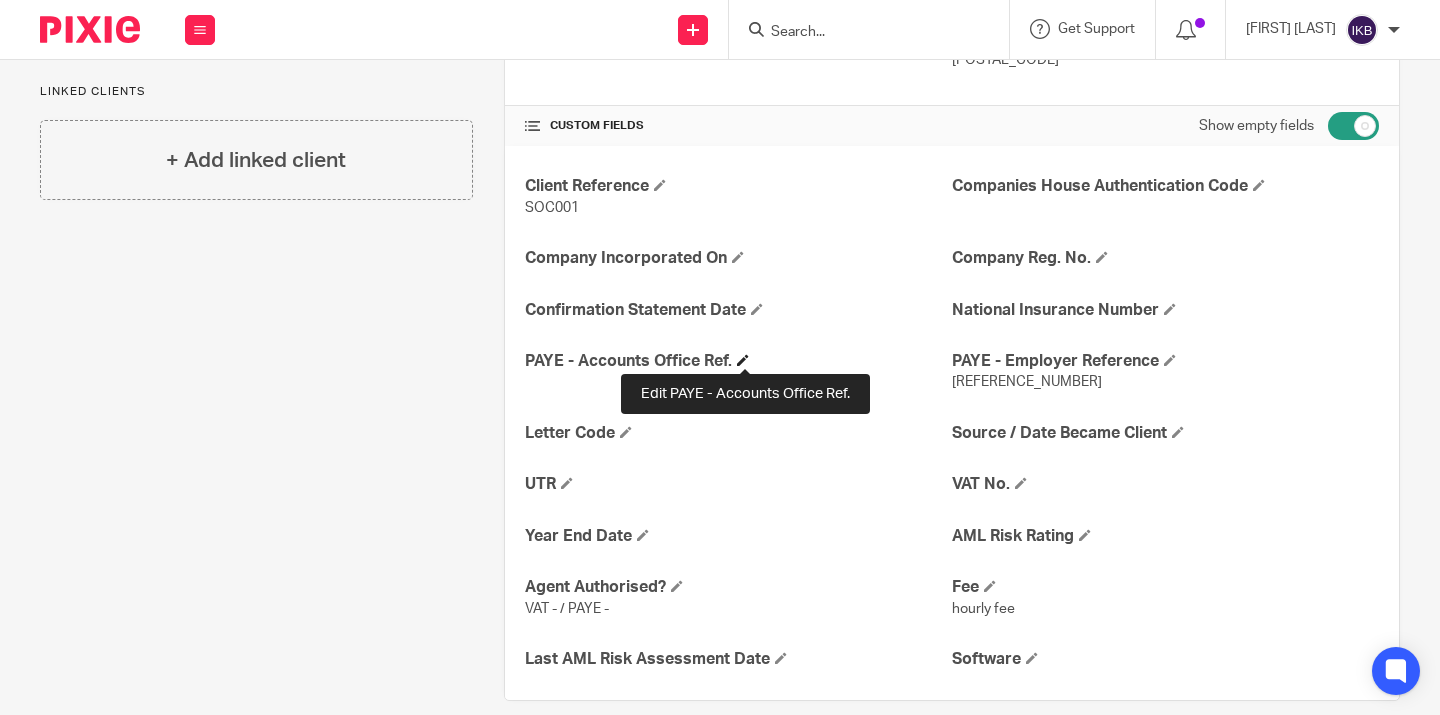 click at bounding box center [743, 360] 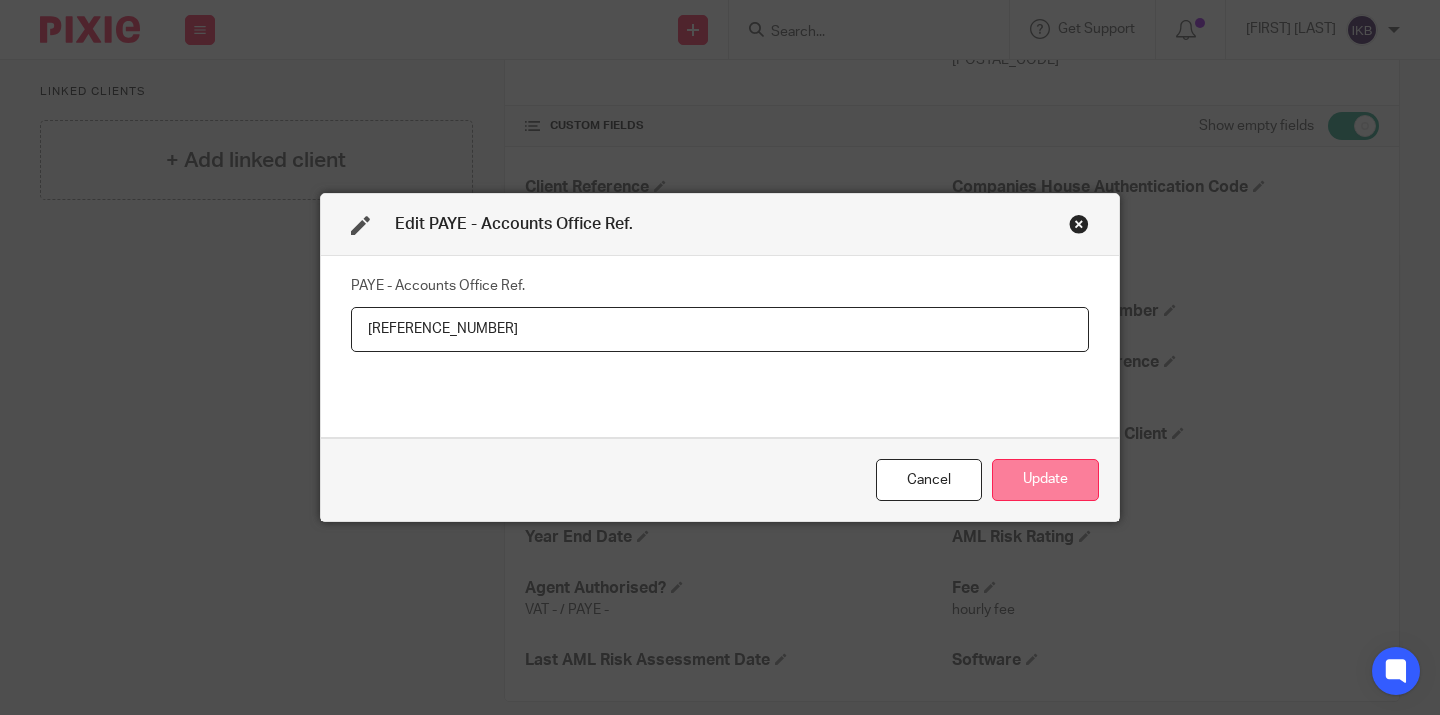 type on "663PN00168020" 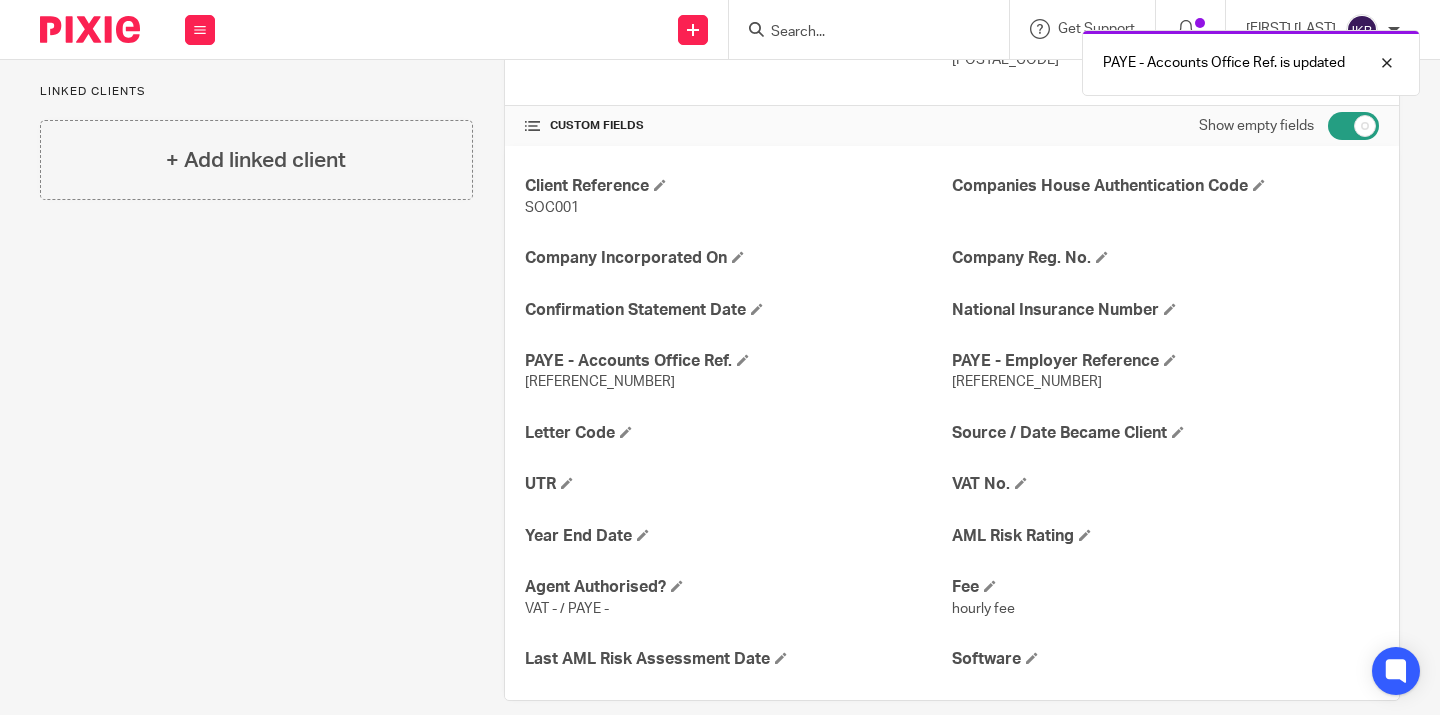 click at bounding box center (1353, 126) 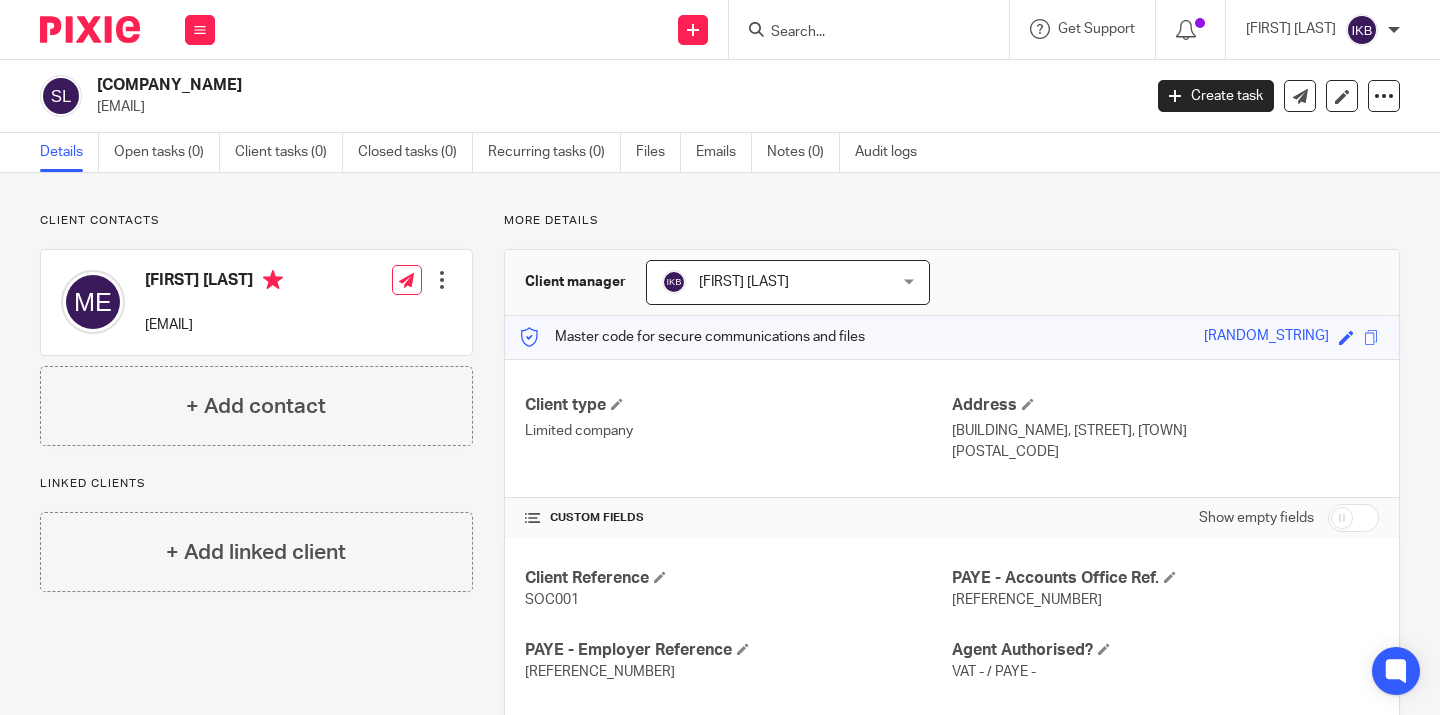 scroll, scrollTop: 0, scrollLeft: 0, axis: both 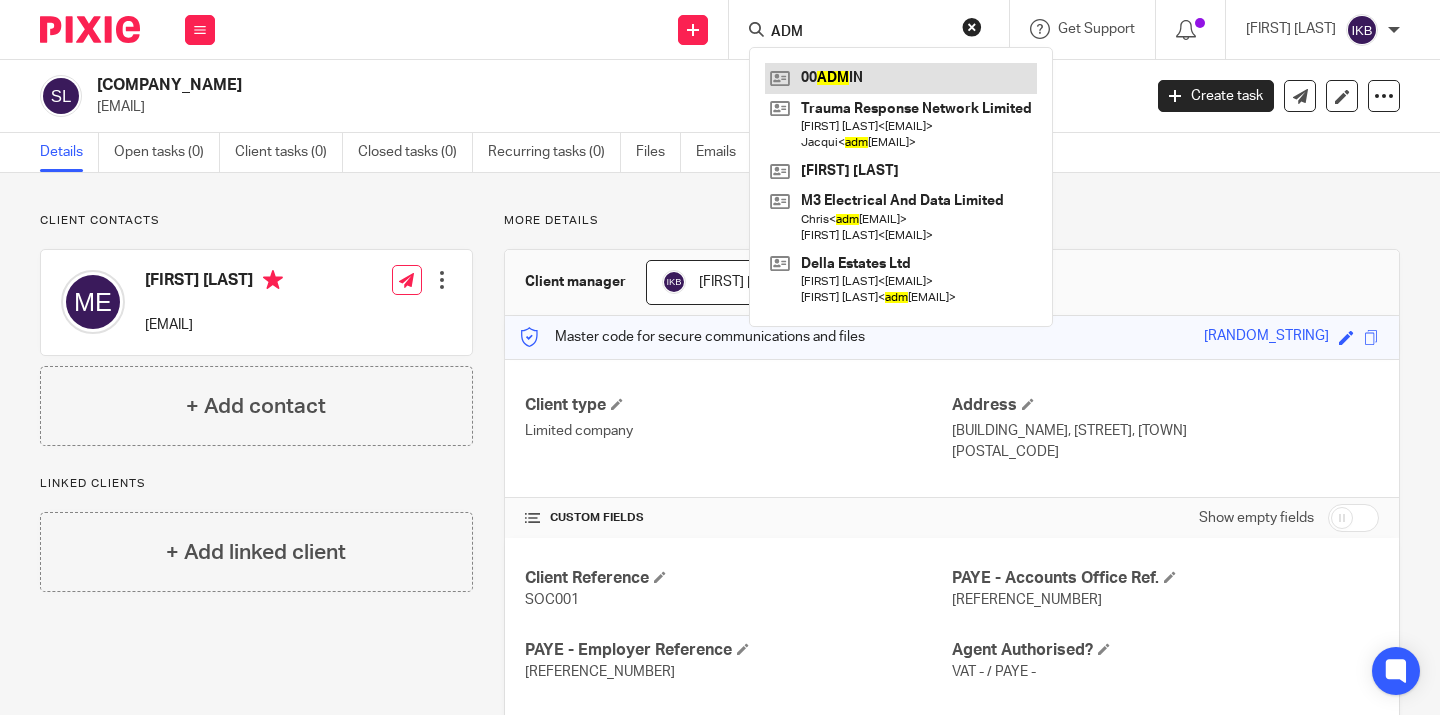 type on "ADM" 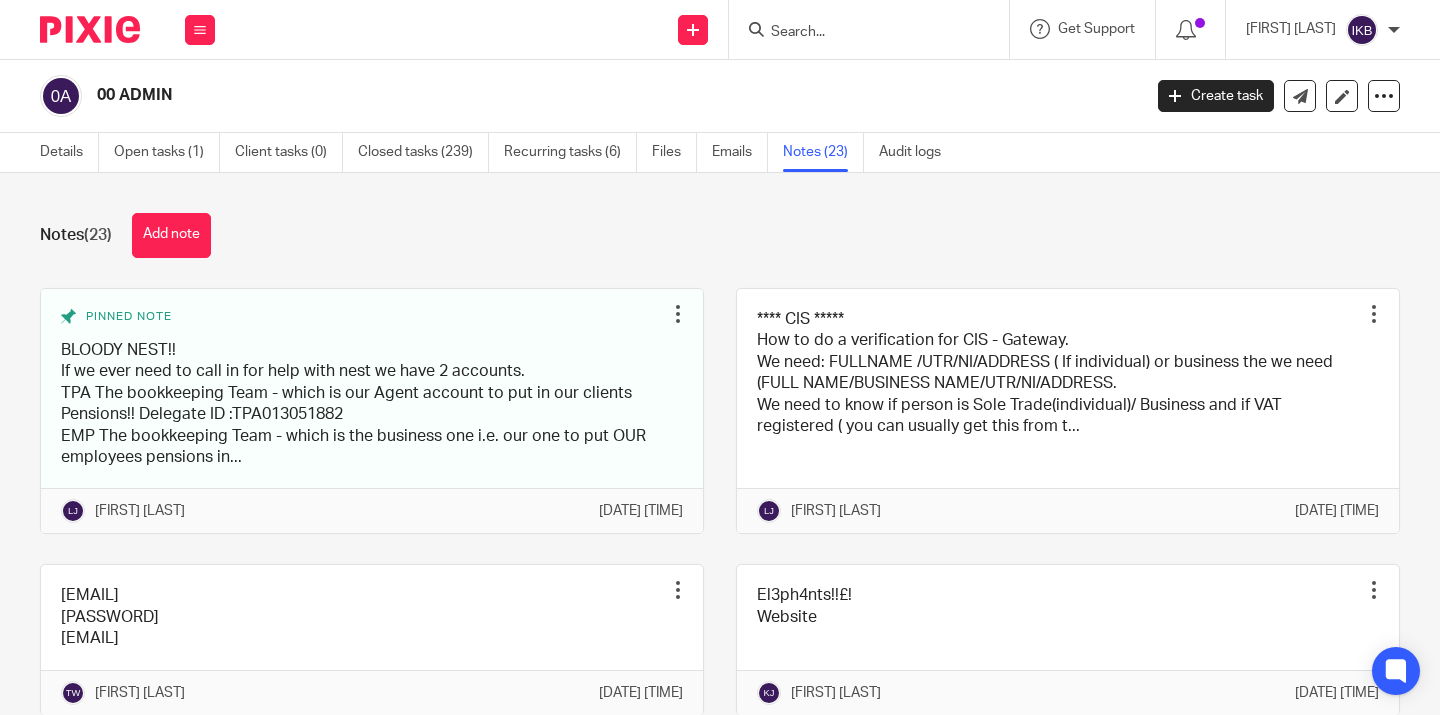 scroll, scrollTop: 0, scrollLeft: 0, axis: both 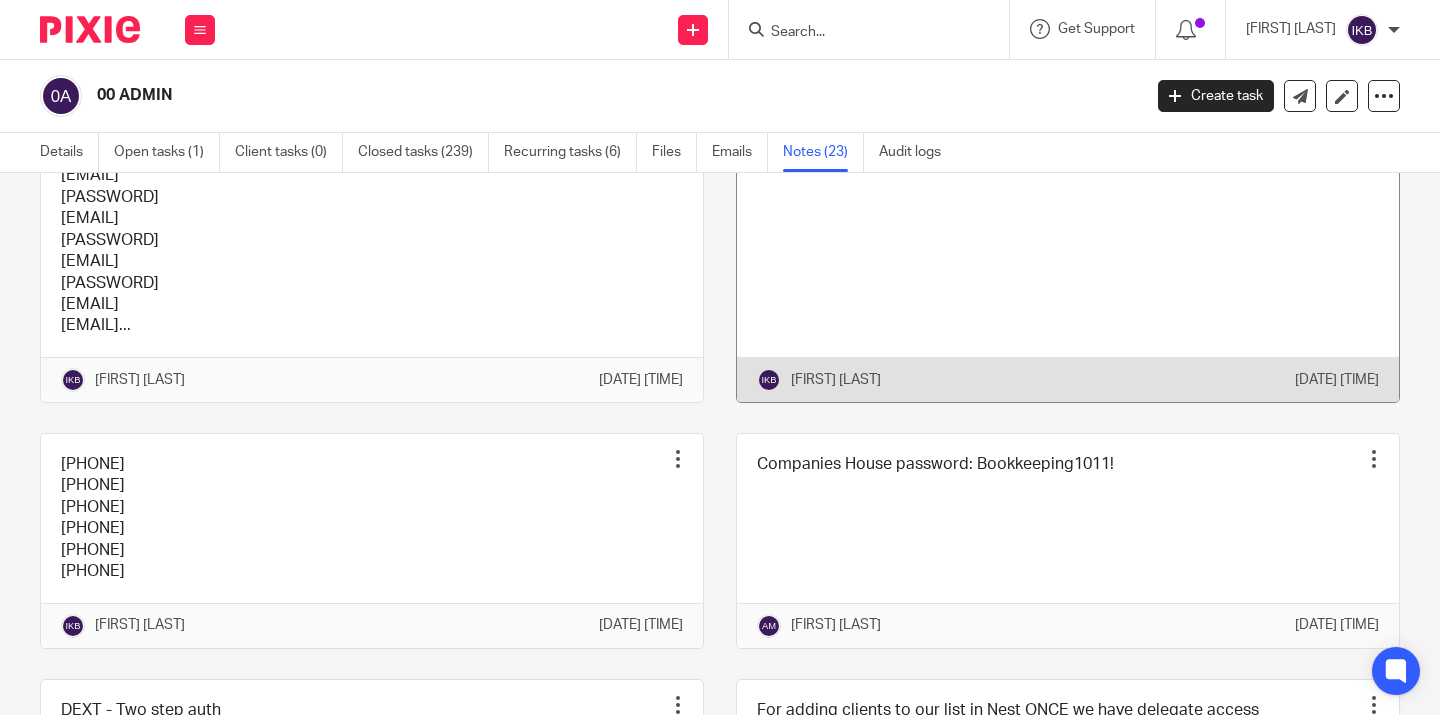 click at bounding box center (1068, 241) 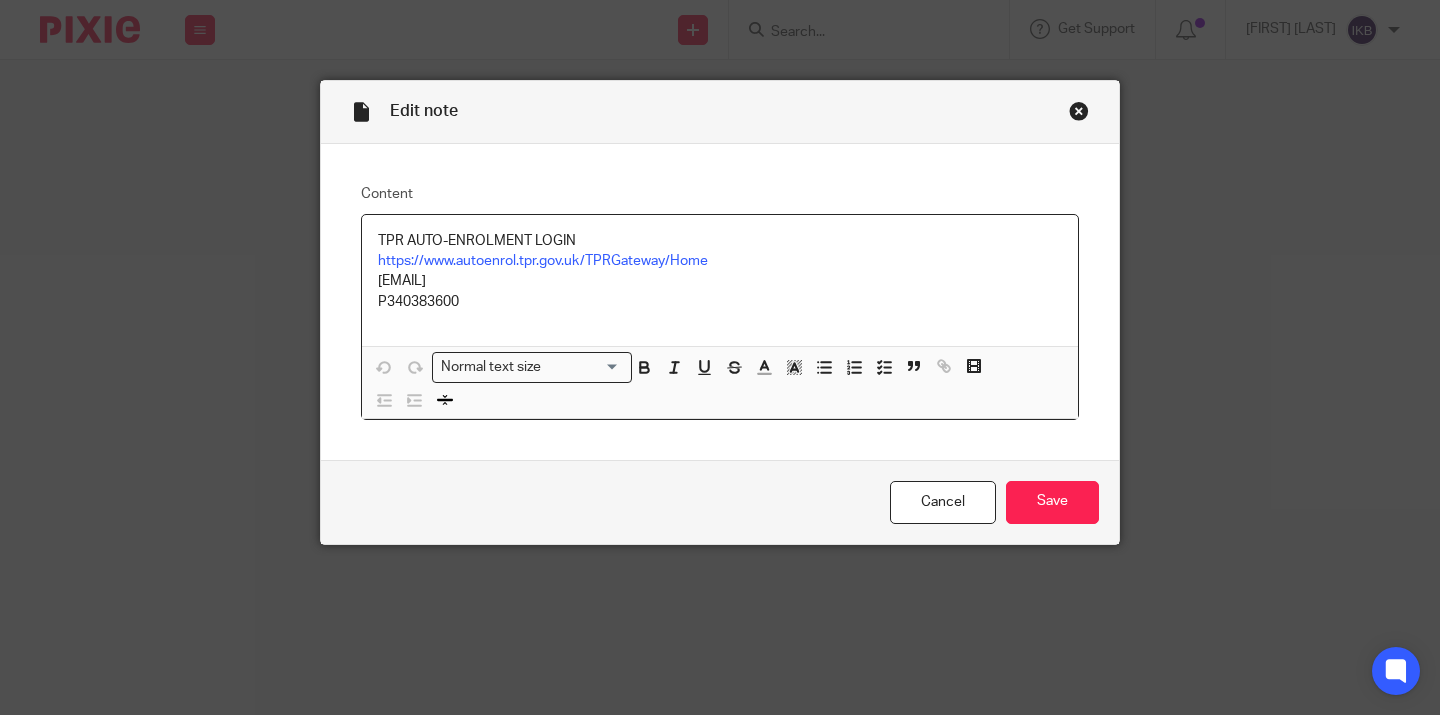 drag, startPoint x: 0, startPoint y: 0, endPoint x: 470, endPoint y: 306, distance: 560.8351 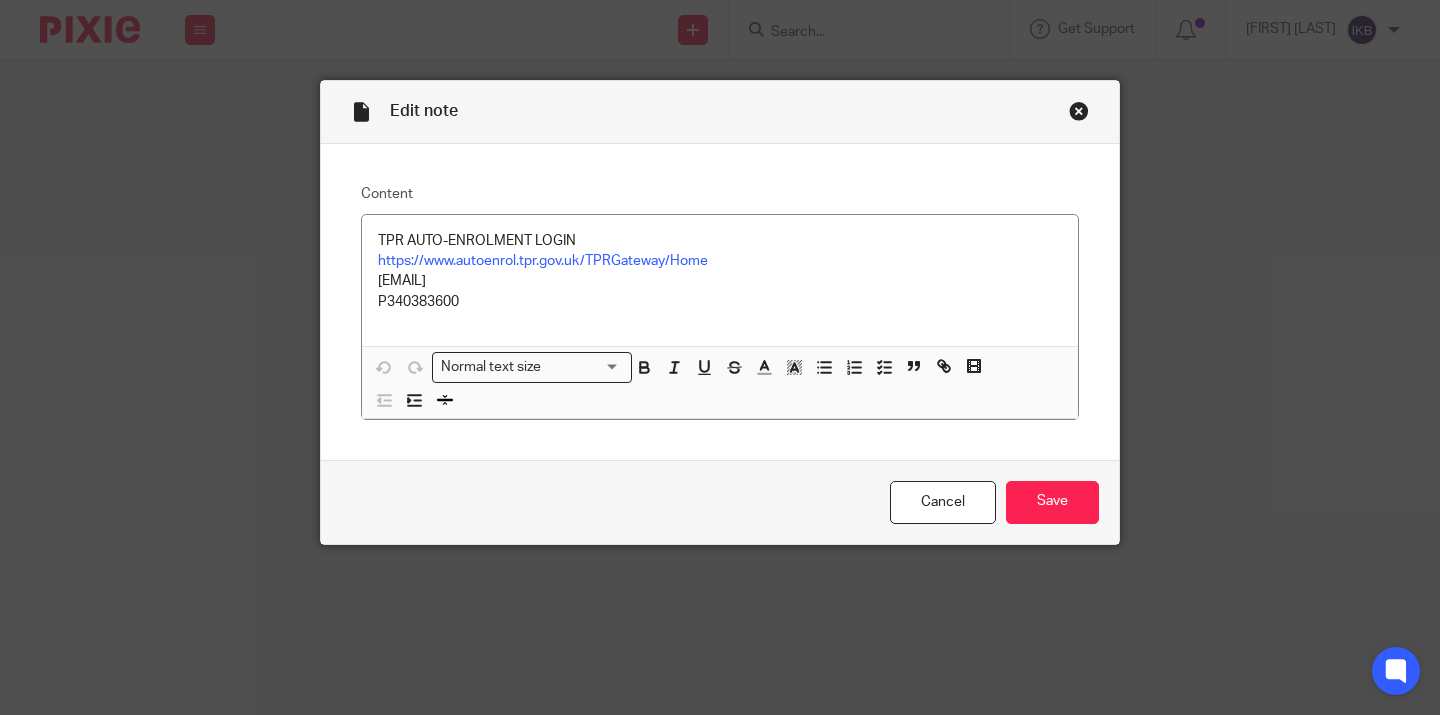 click at bounding box center (1079, 111) 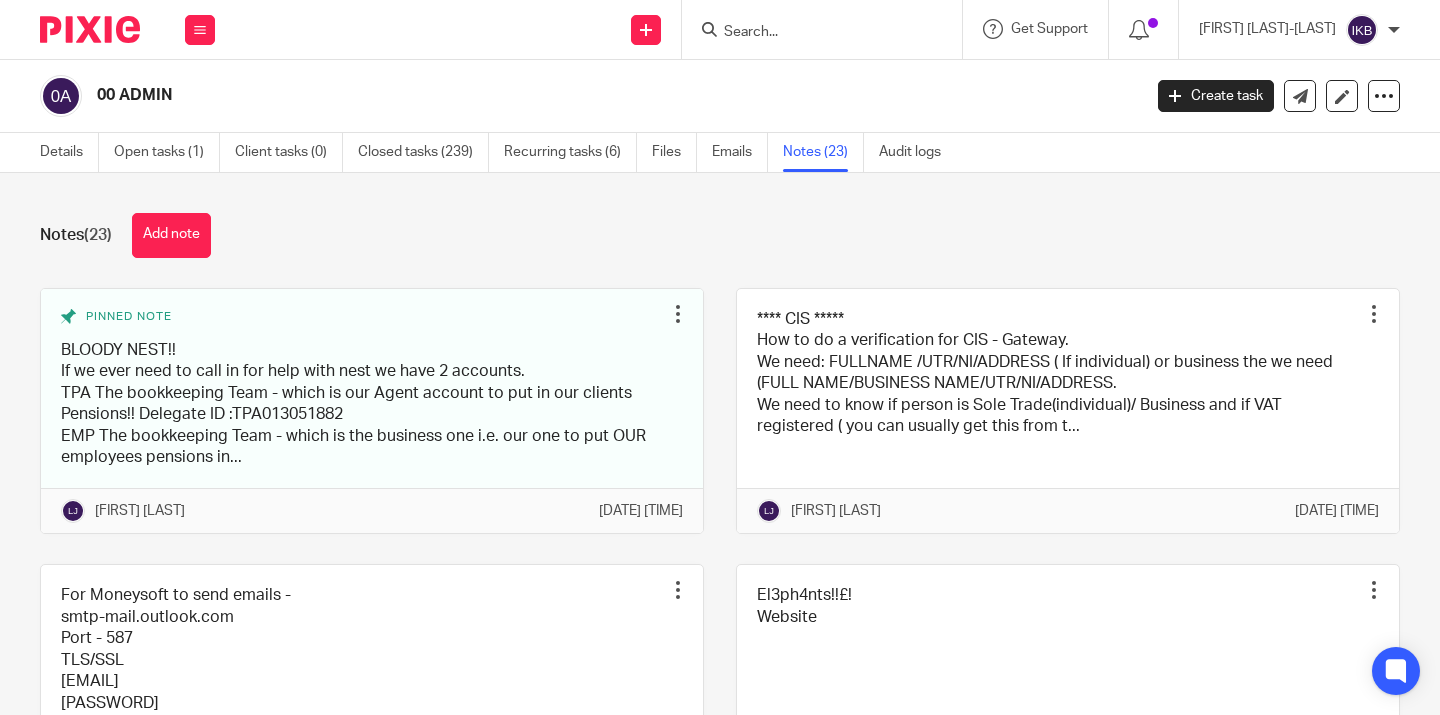 scroll, scrollTop: 0, scrollLeft: 0, axis: both 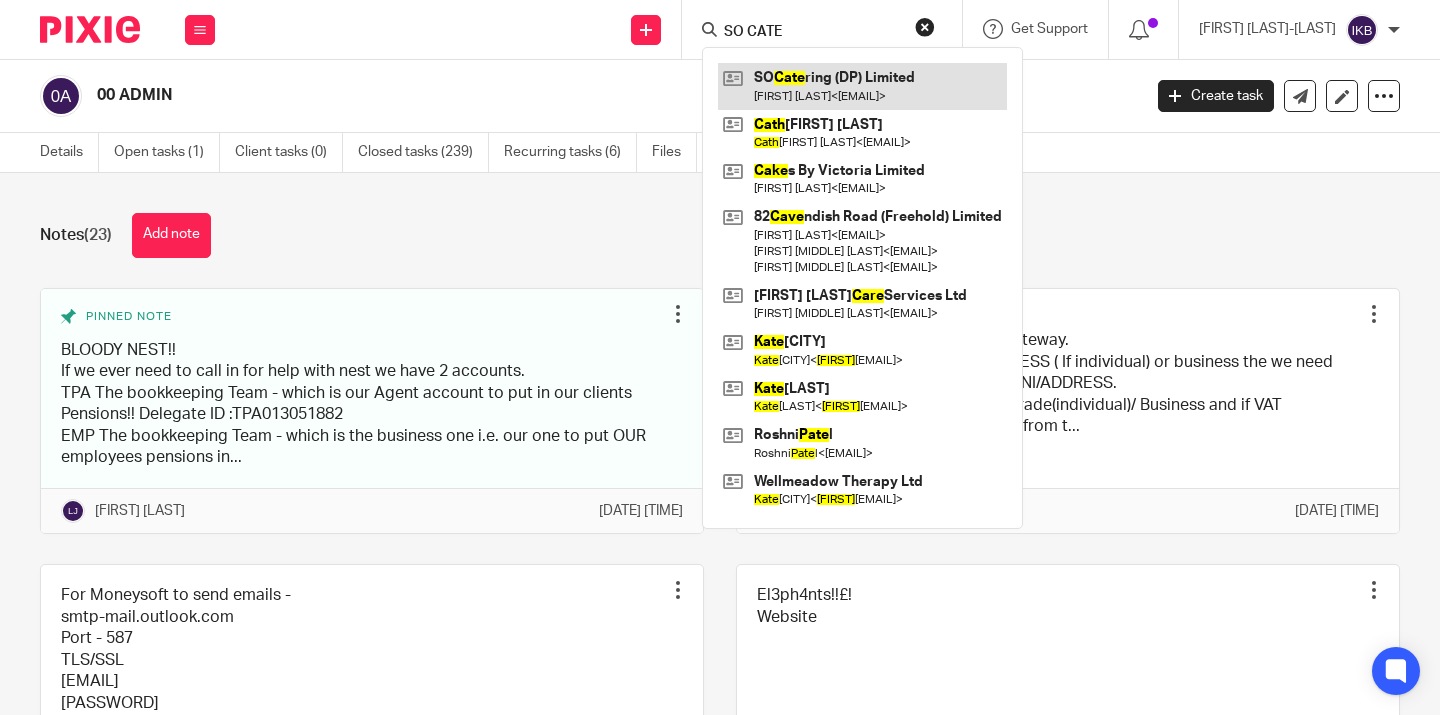 type on "SO CATE" 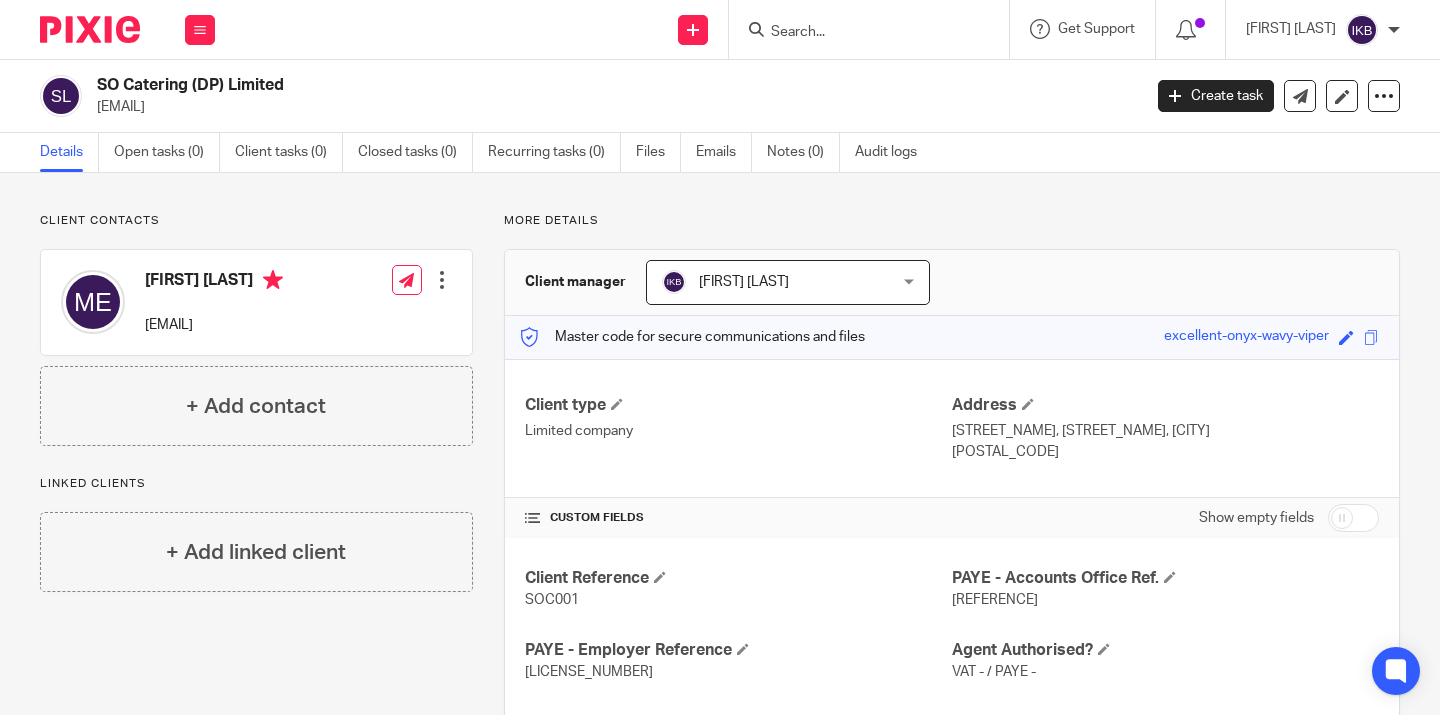 scroll, scrollTop: 0, scrollLeft: 0, axis: both 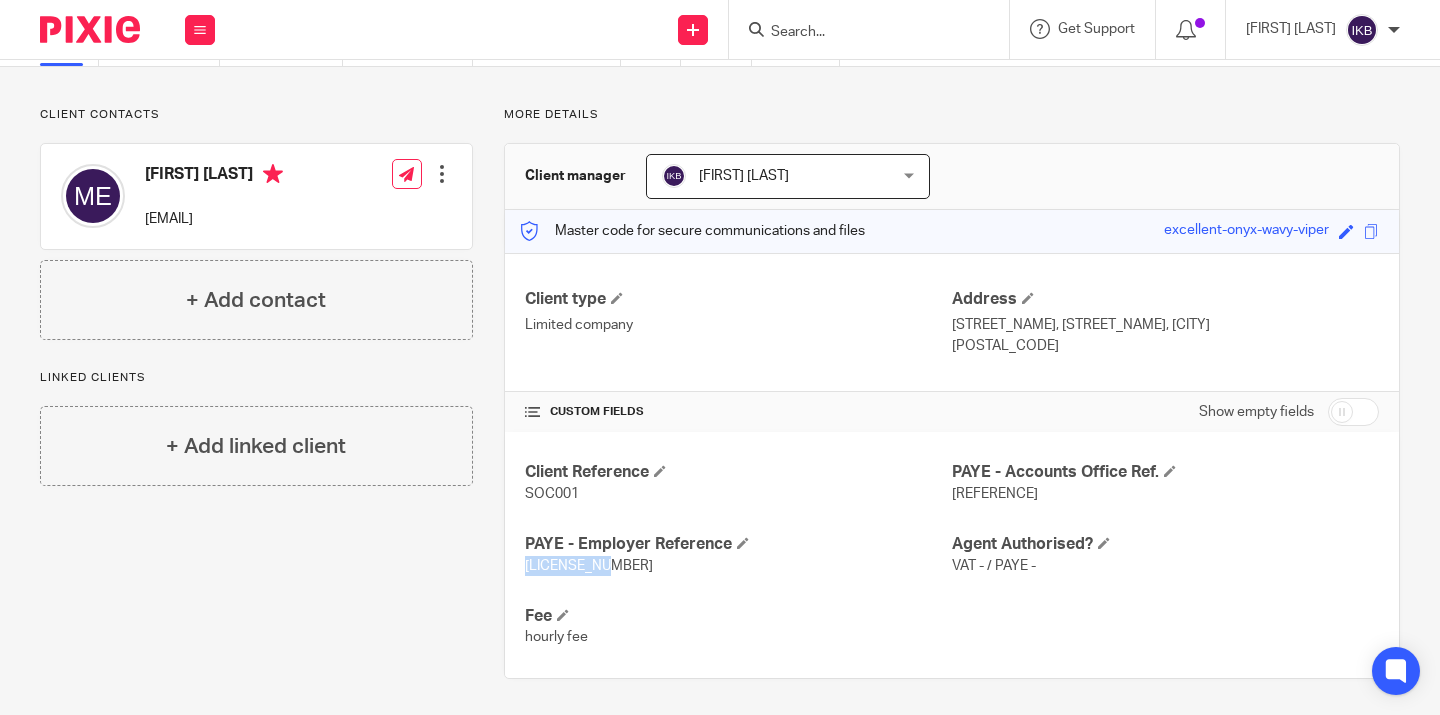 drag, startPoint x: 615, startPoint y: 564, endPoint x: 526, endPoint y: 563, distance: 89.005615 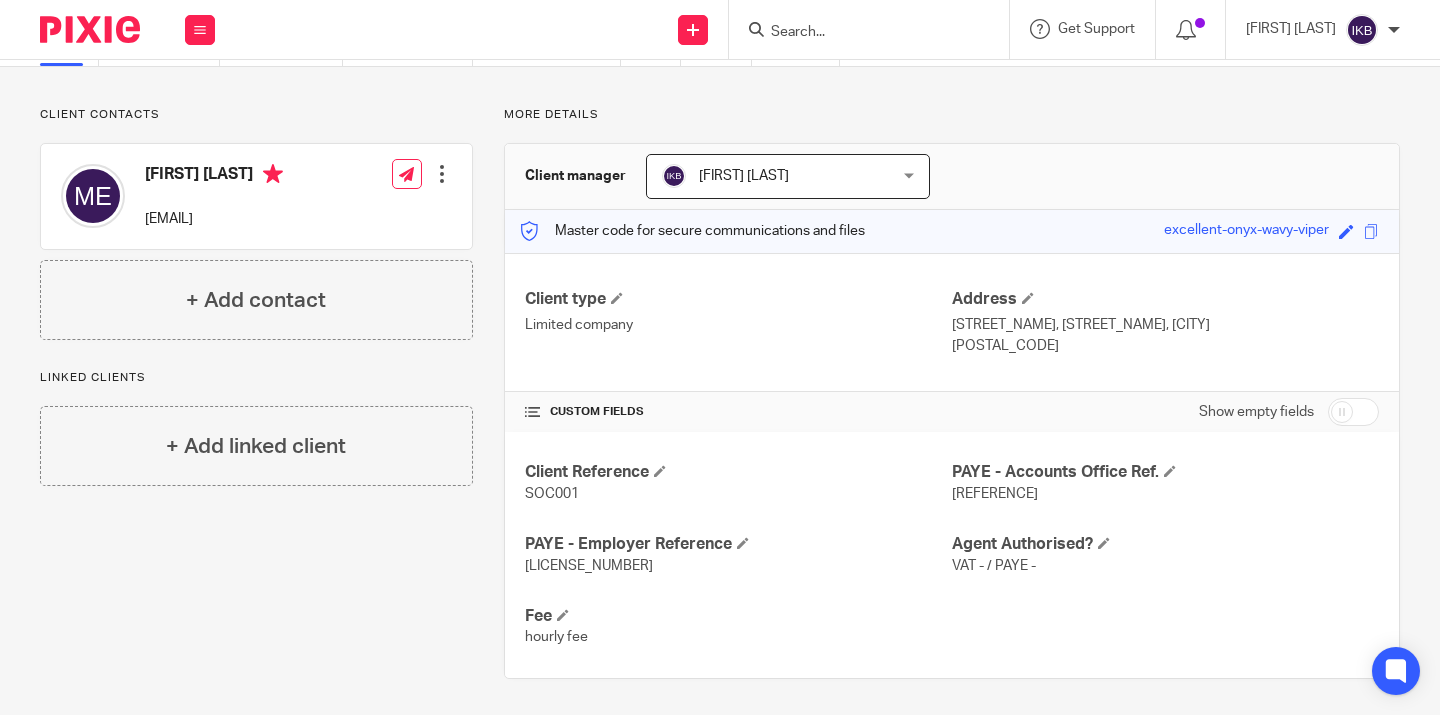 click on "Client Reference
[REFERENCE]
PAYE - Accounts Office Ref.
[REFERENCE]
PAYE - Employer Reference
[LICENSE_NUMBER]
Agent Authorised?
VAT - / PAYE -
Fee
hourly fee" at bounding box center (952, 554) 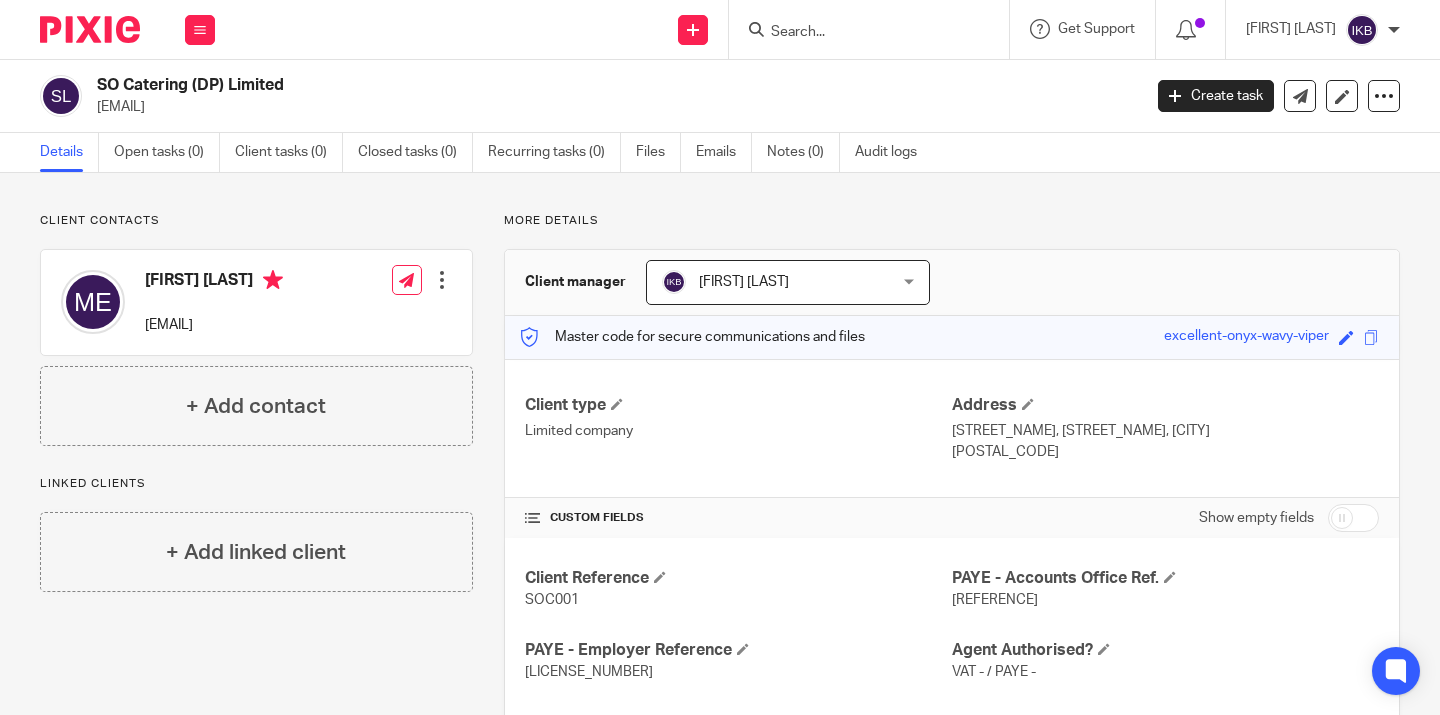 scroll, scrollTop: 0, scrollLeft: 0, axis: both 